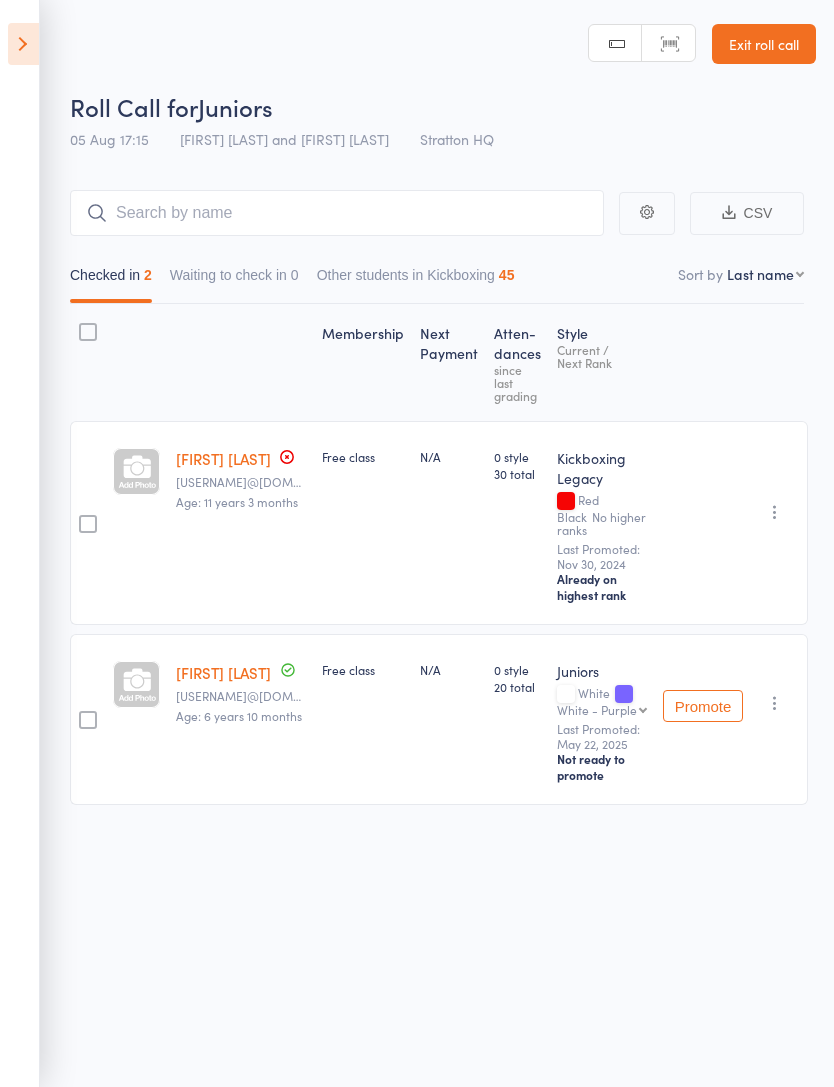 scroll, scrollTop: 14, scrollLeft: 0, axis: vertical 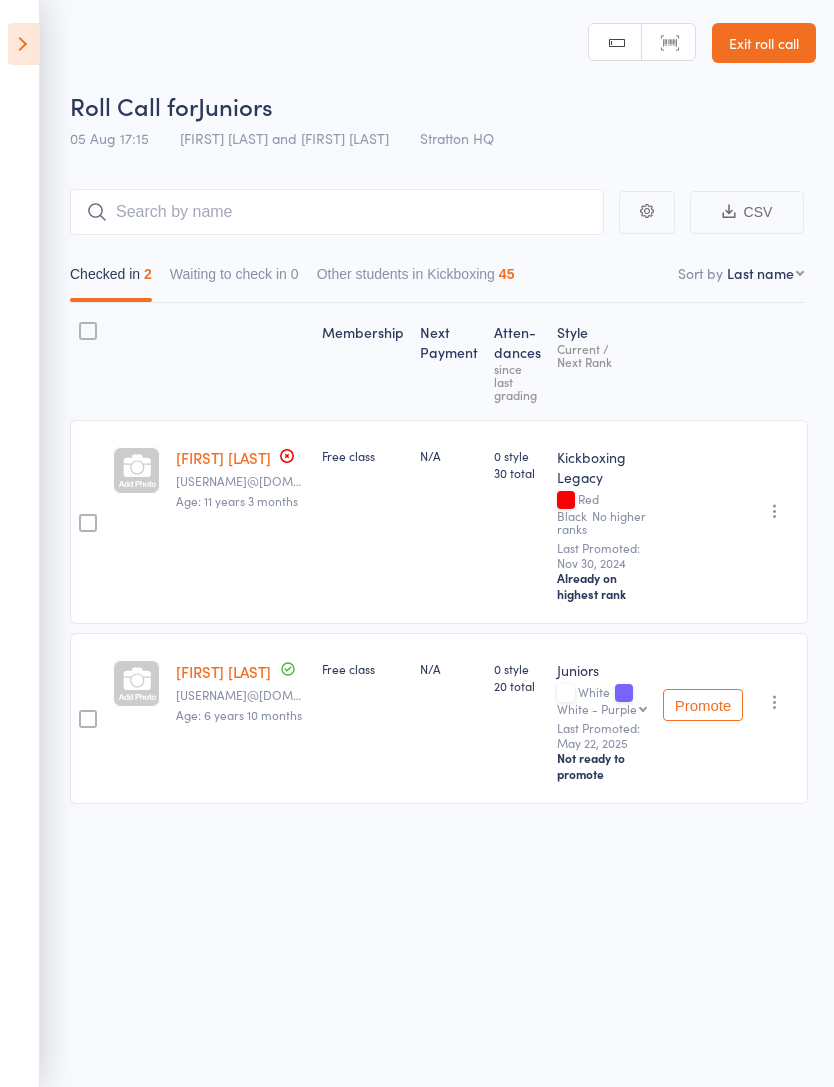 click at bounding box center [23, 44] 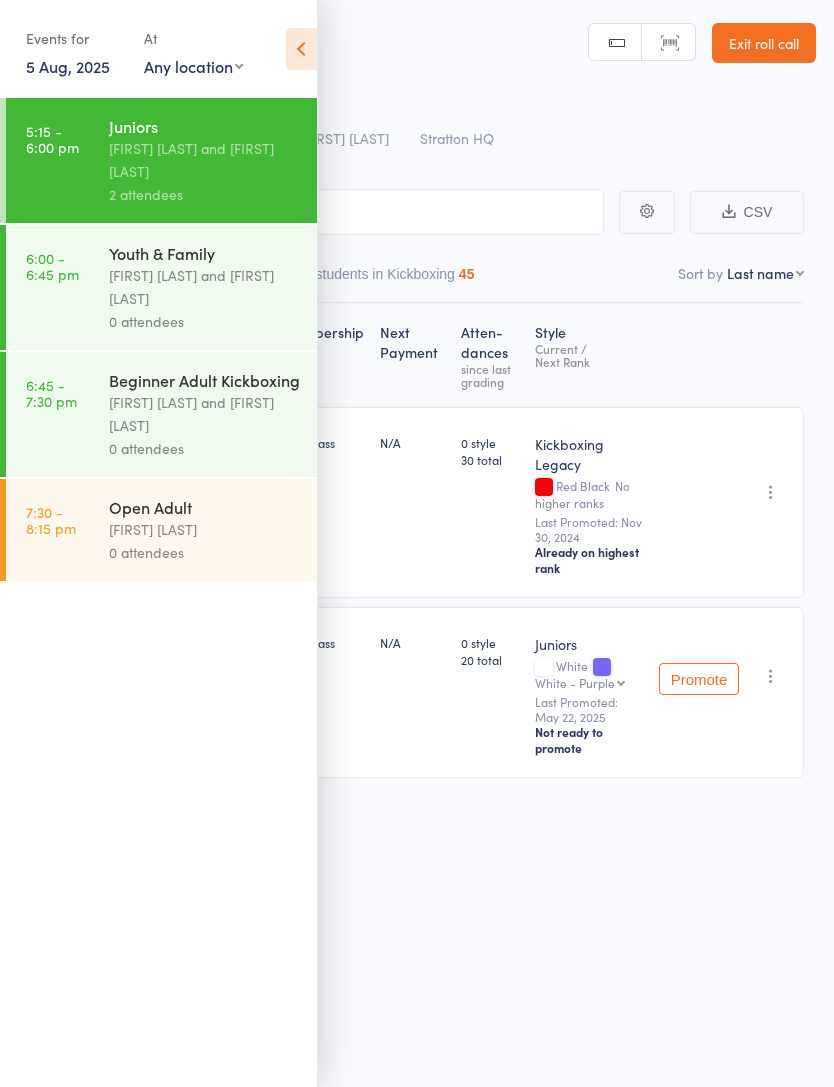 click at bounding box center (301, 49) 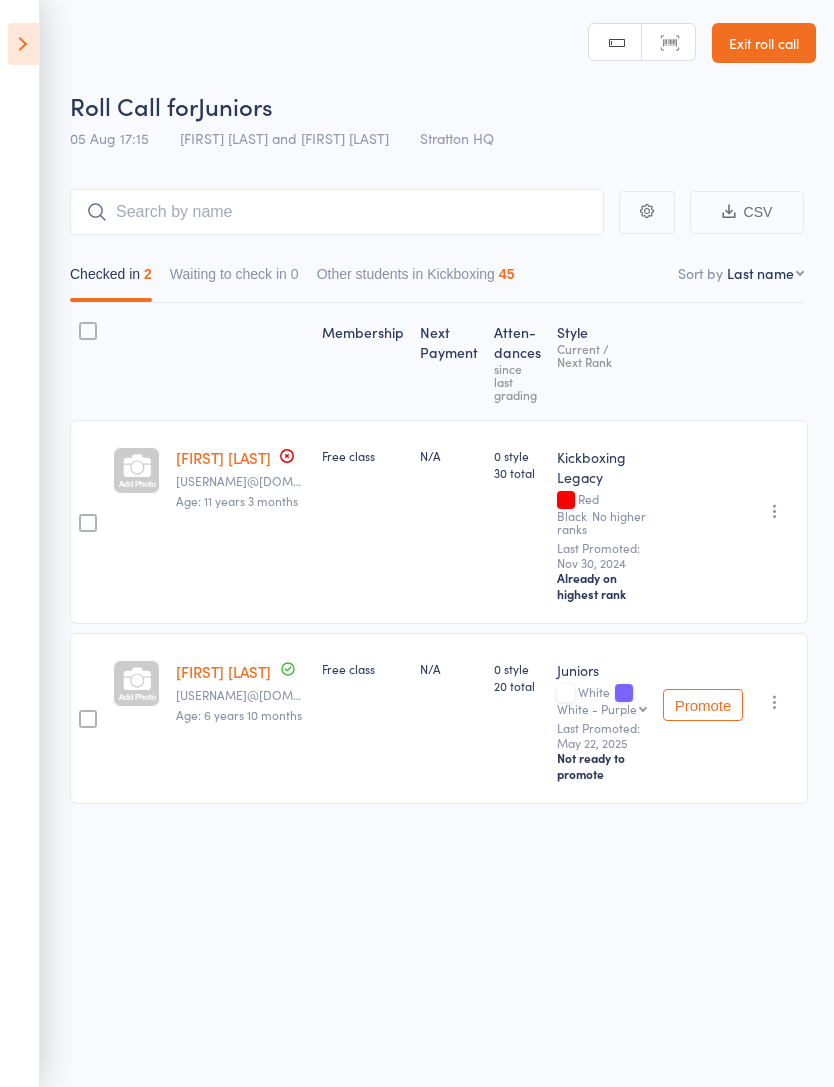 click on "Roll Call for  Juniors 05 Aug 17:15  Brad Fitzgerald and Kieren Kirby  Stratton HQ  Manual search Scanner input Exit roll call" at bounding box center (417, 79) 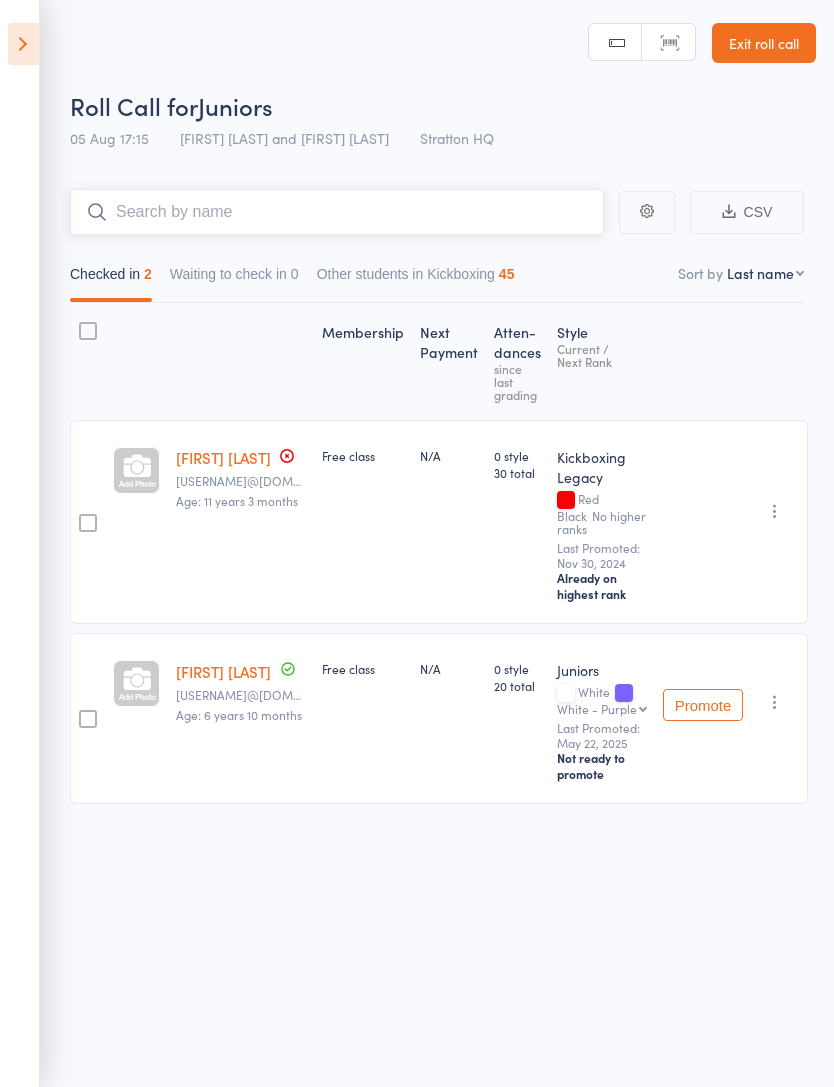 click at bounding box center [337, 212] 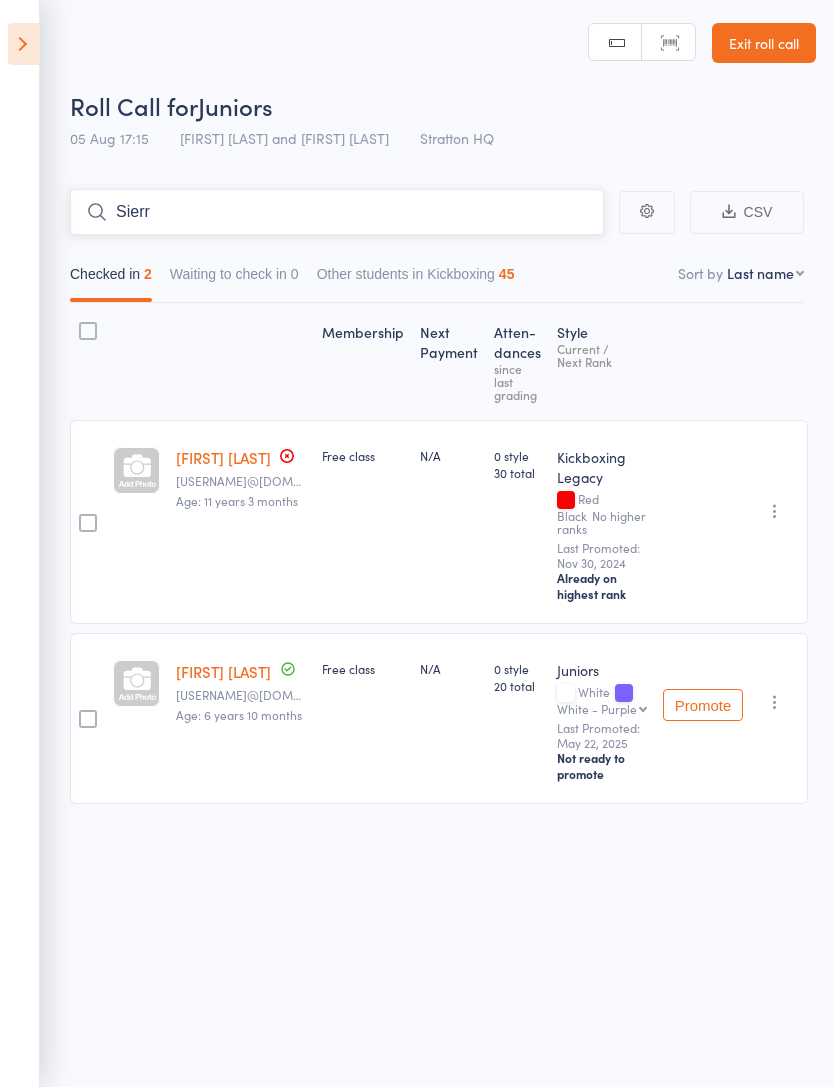 type on "Sierra" 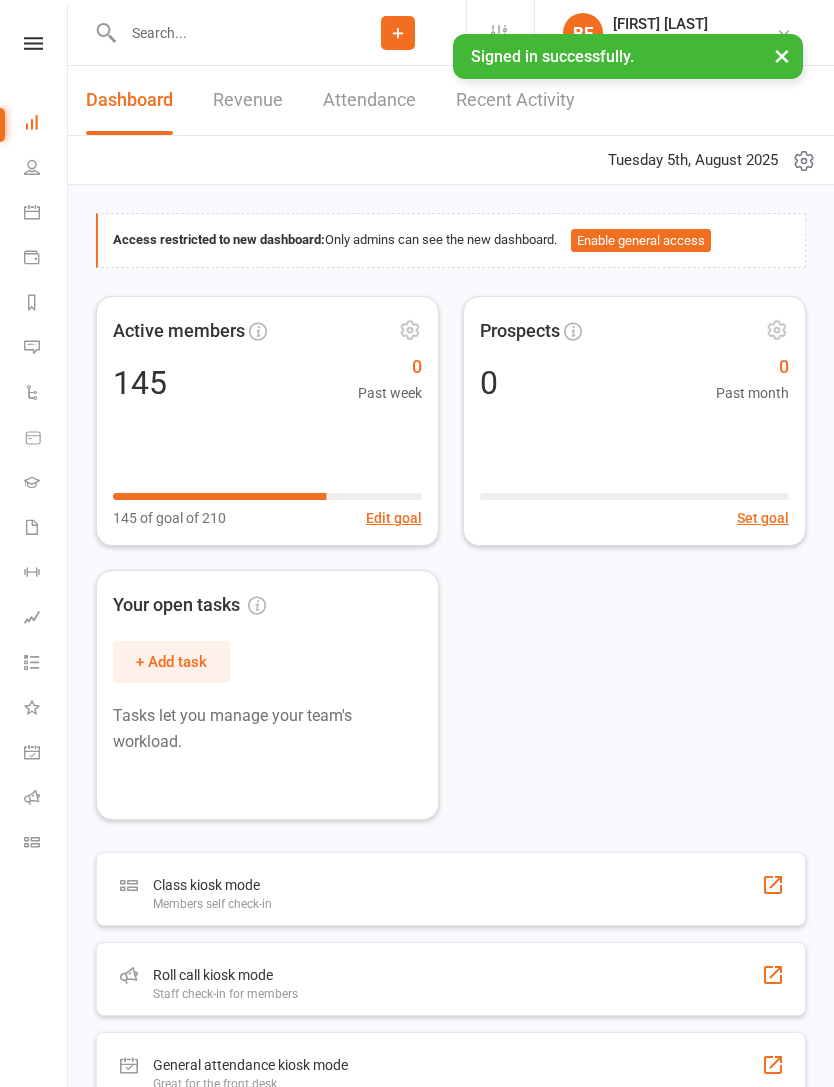 scroll, scrollTop: 0, scrollLeft: 0, axis: both 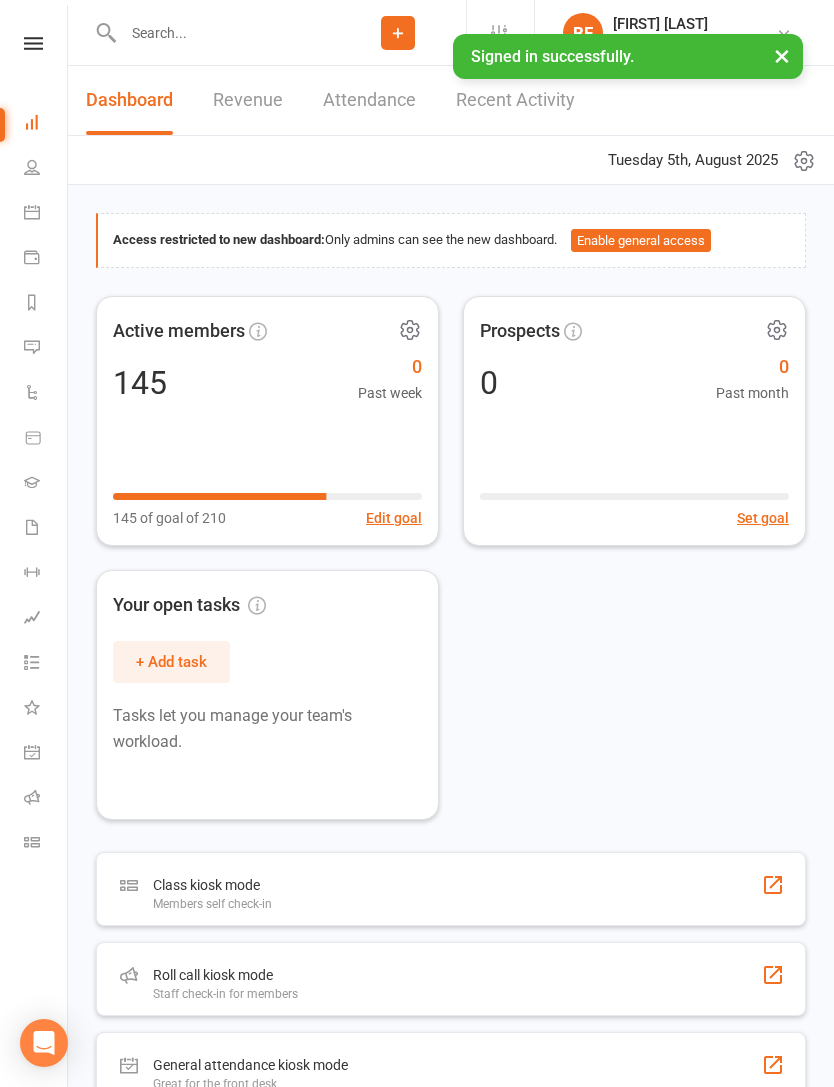 click on "Roll call kiosk mode Staff check-in for members" at bounding box center (451, 979) 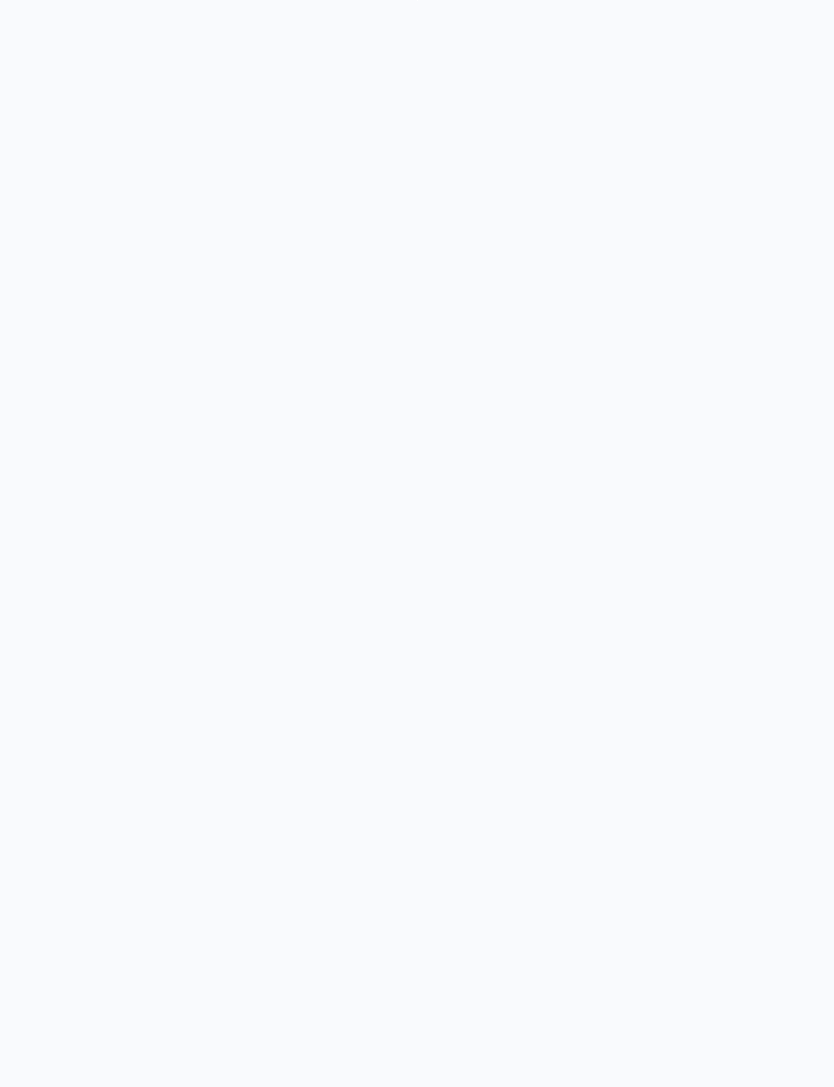 scroll, scrollTop: 0, scrollLeft: 0, axis: both 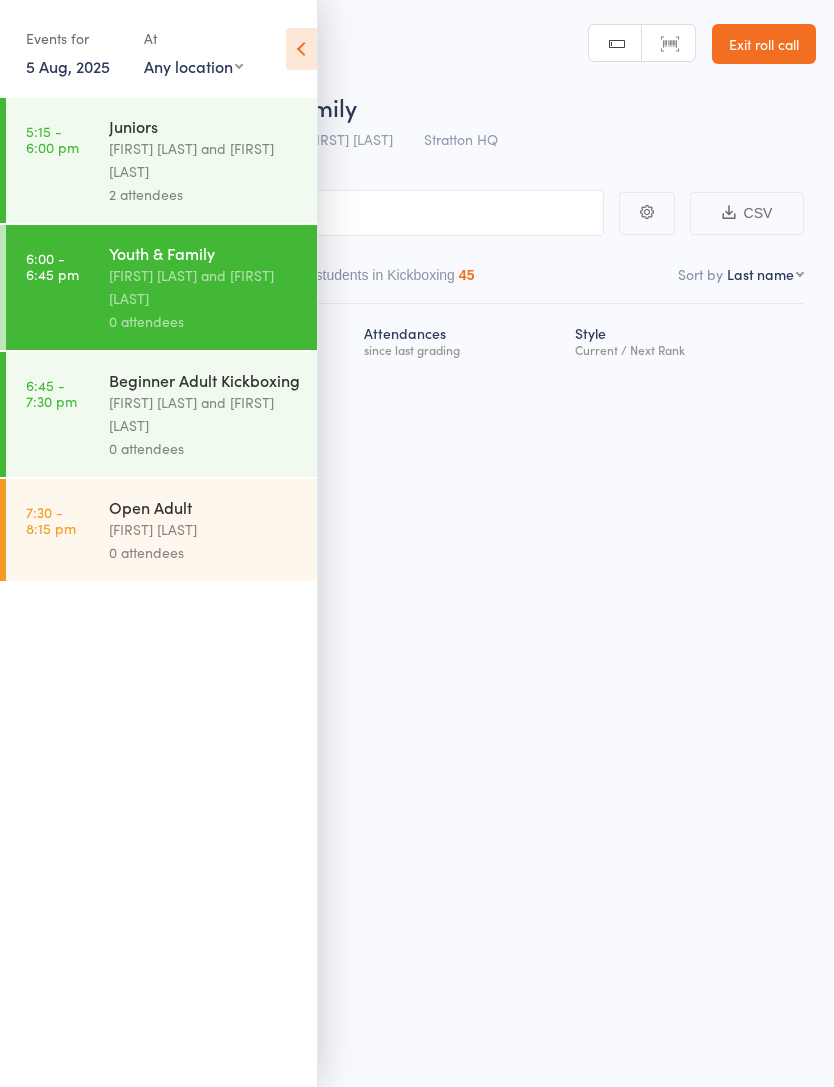 click on "[FIRST] [LAST] and [FIRST] [LAST]" at bounding box center [204, 160] 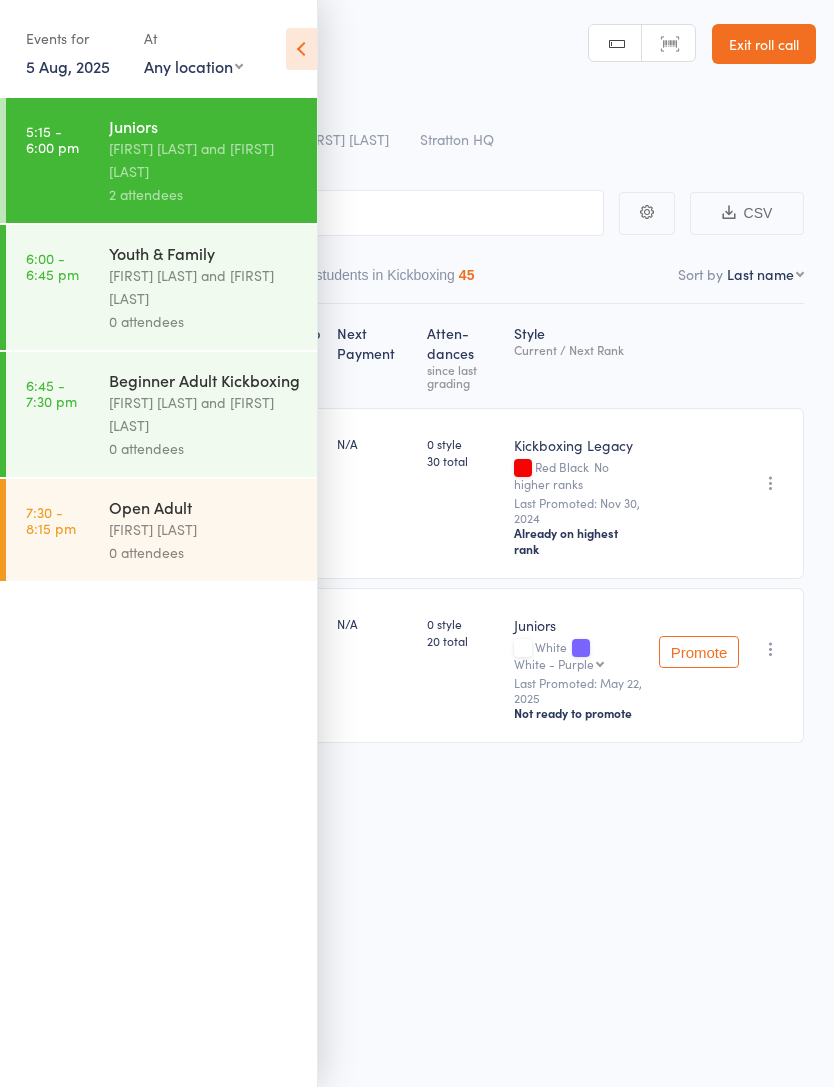 click at bounding box center (301, 49) 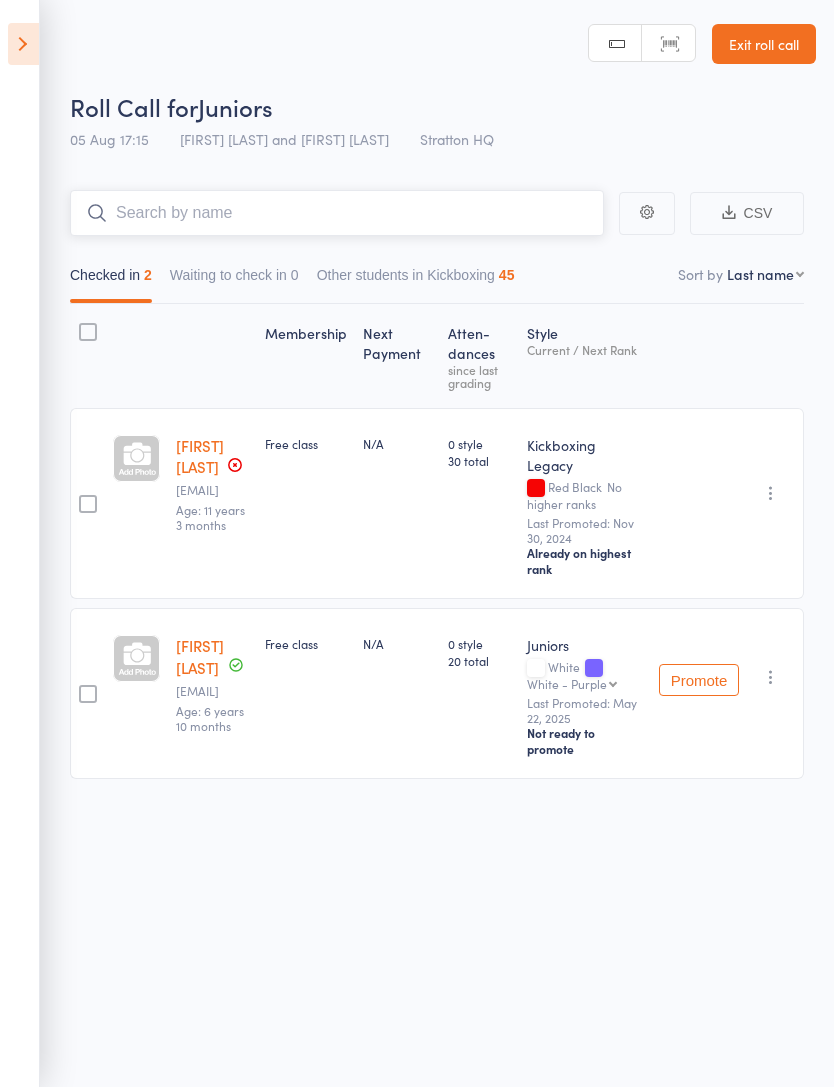 click at bounding box center (337, 213) 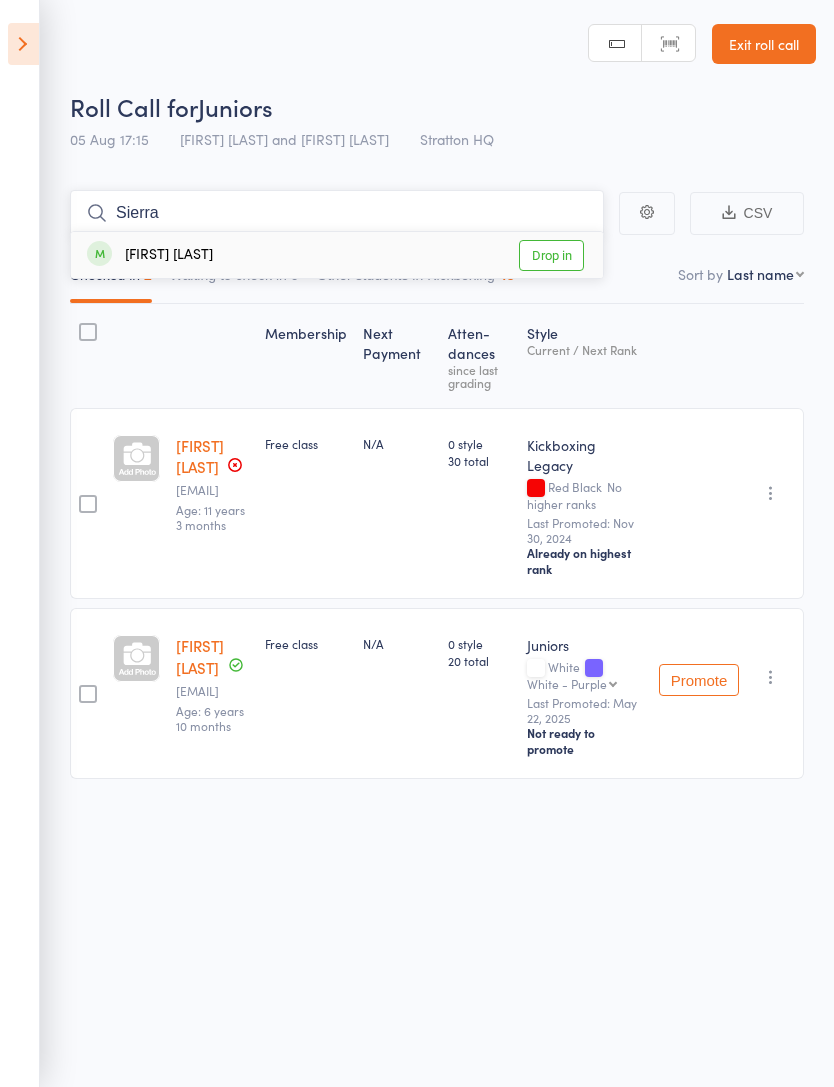type on "Sierra" 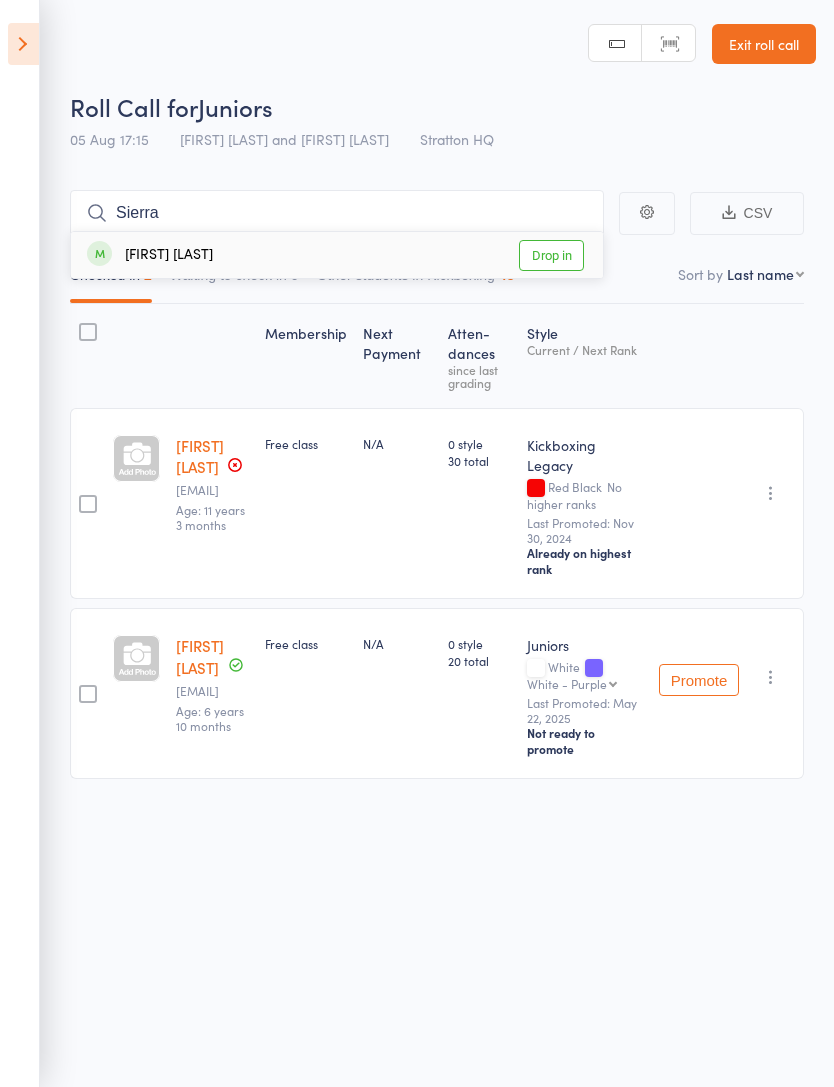click on "Drop in" at bounding box center (551, 255) 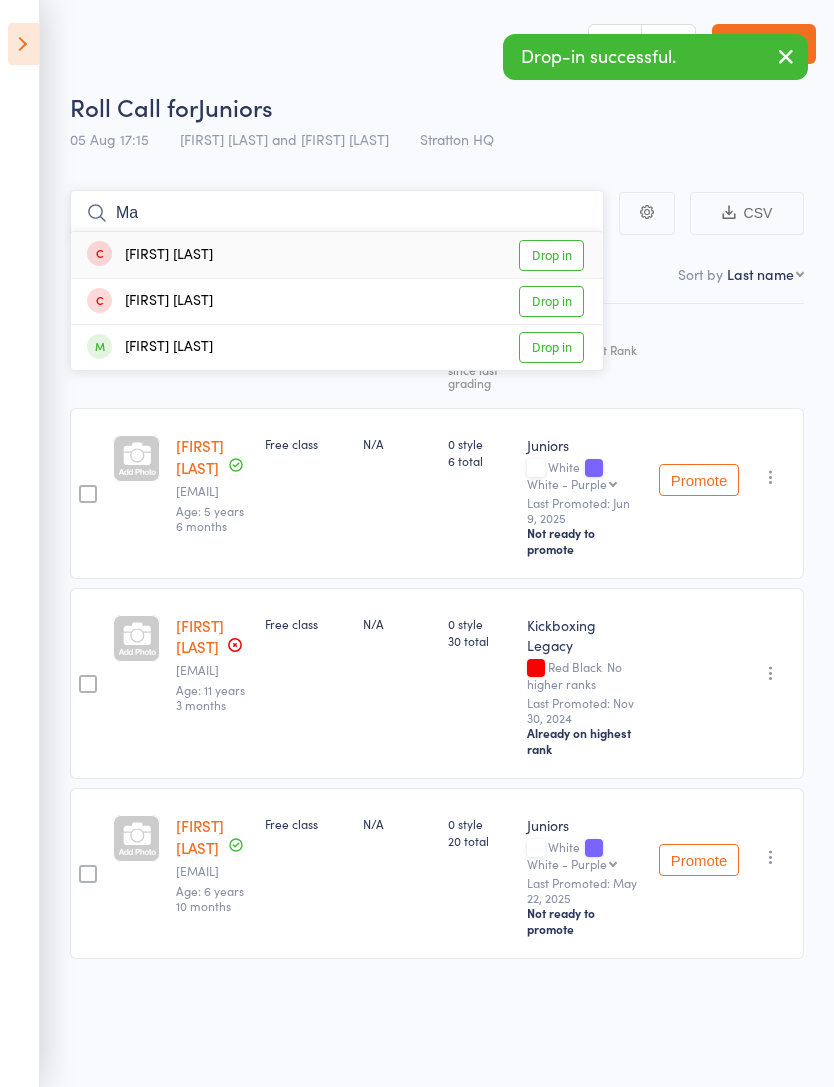 type on "M" 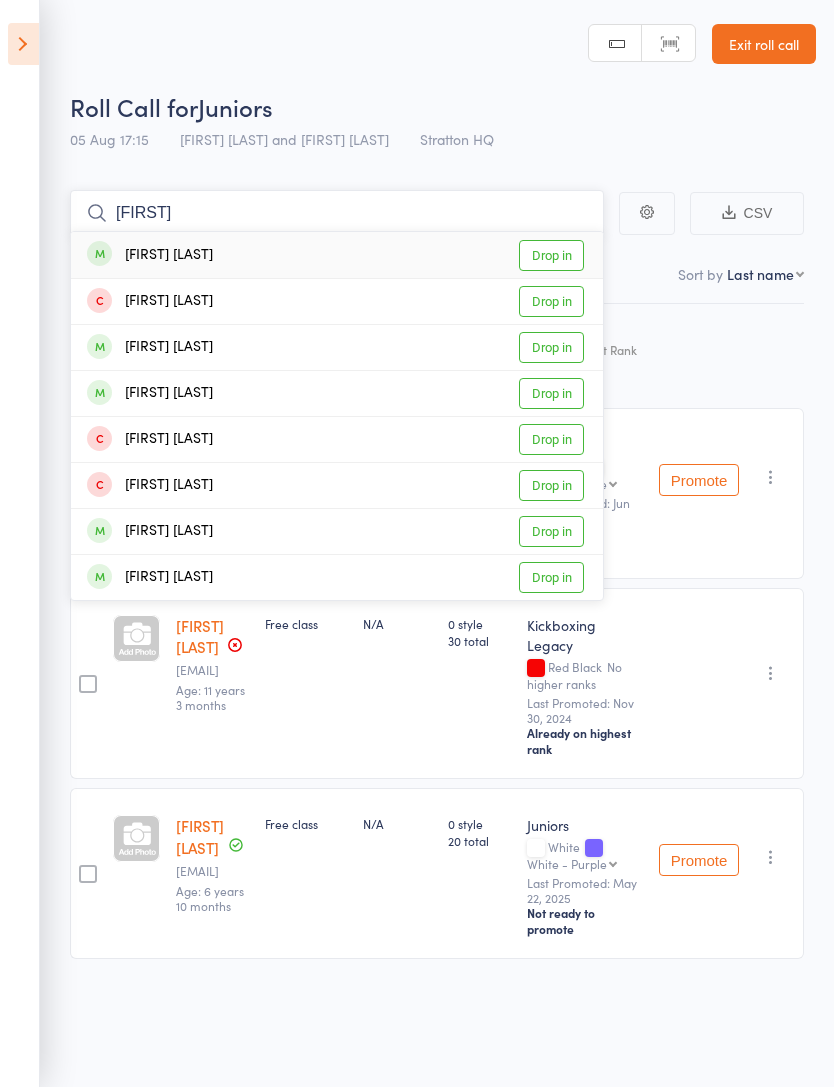 type on "[FIRST]" 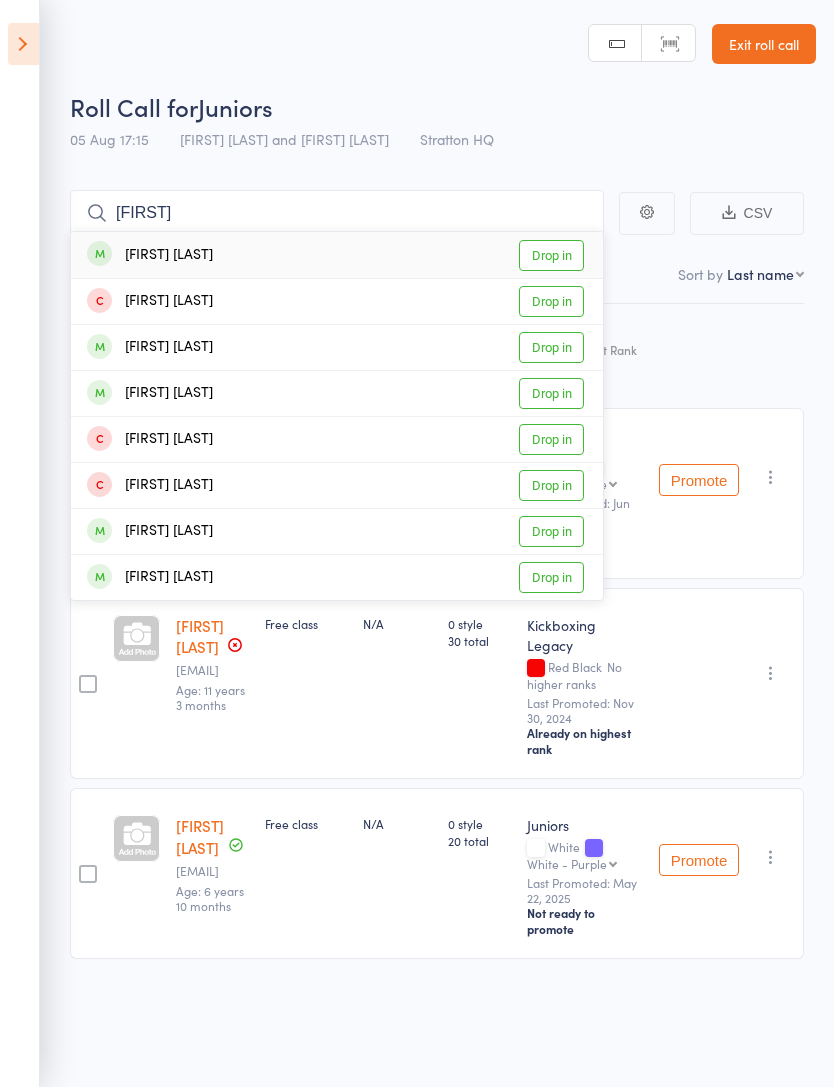 click on "Drop in" at bounding box center [551, 255] 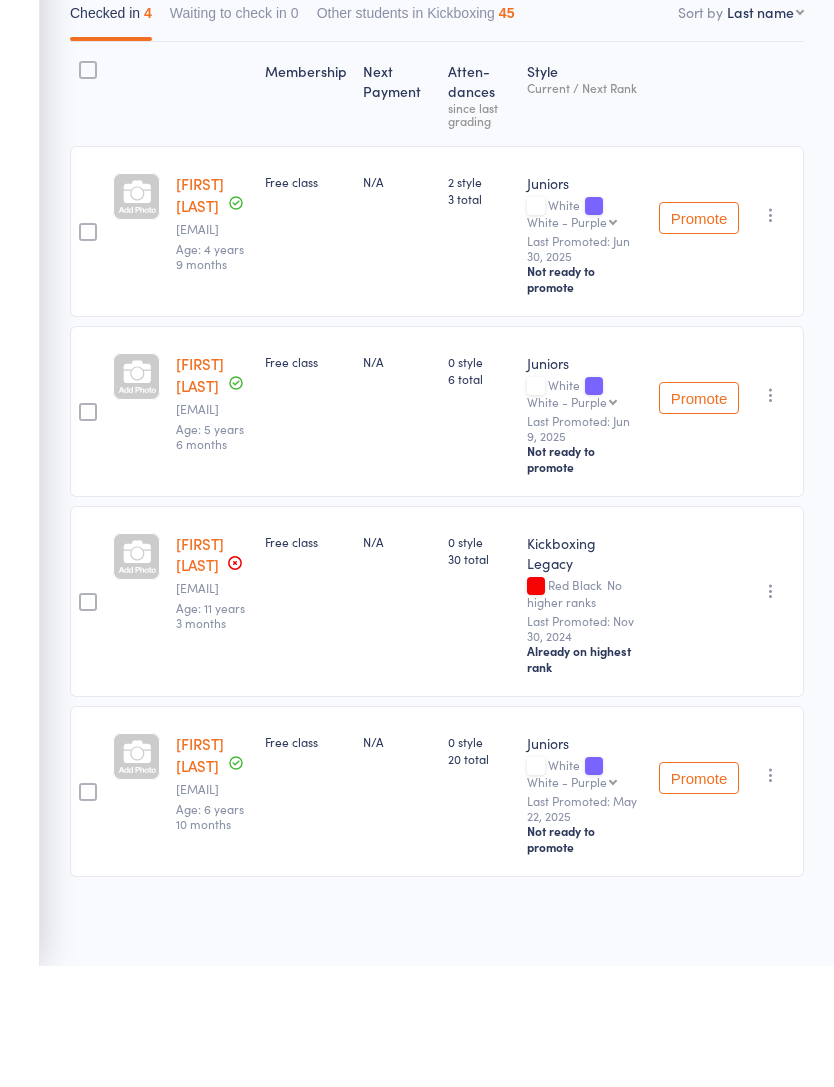 scroll, scrollTop: 0, scrollLeft: 0, axis: both 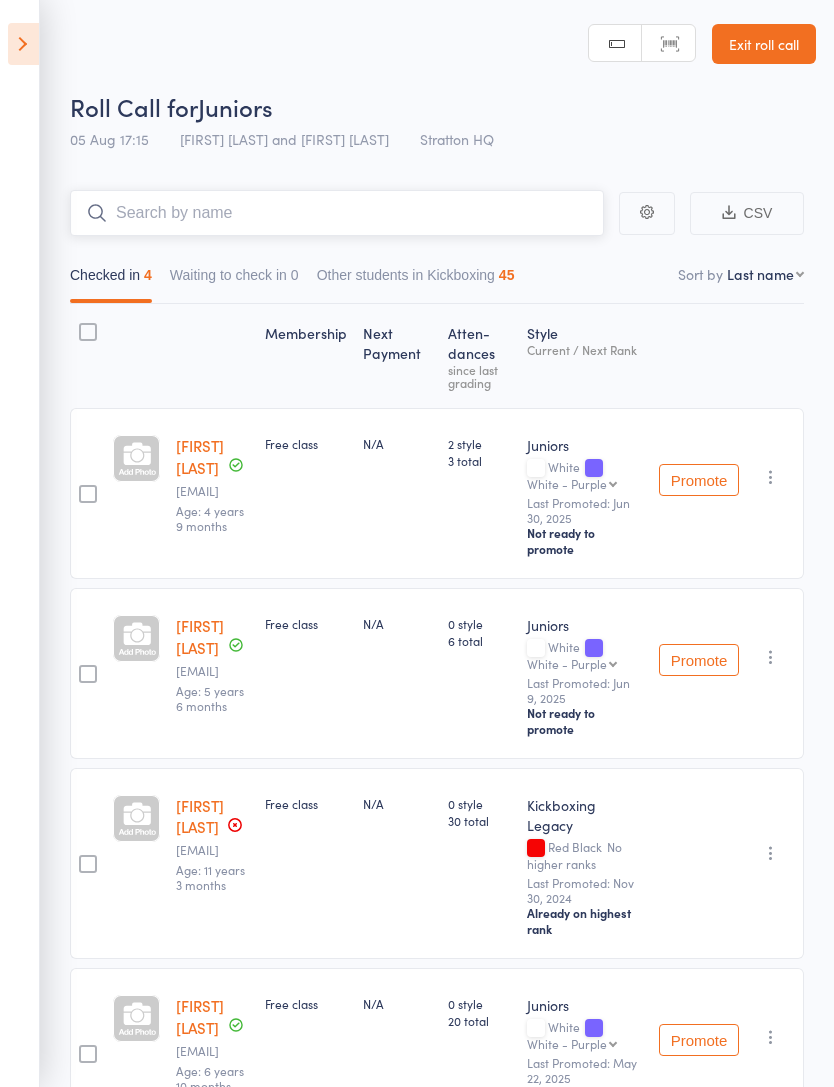 click at bounding box center [337, 213] 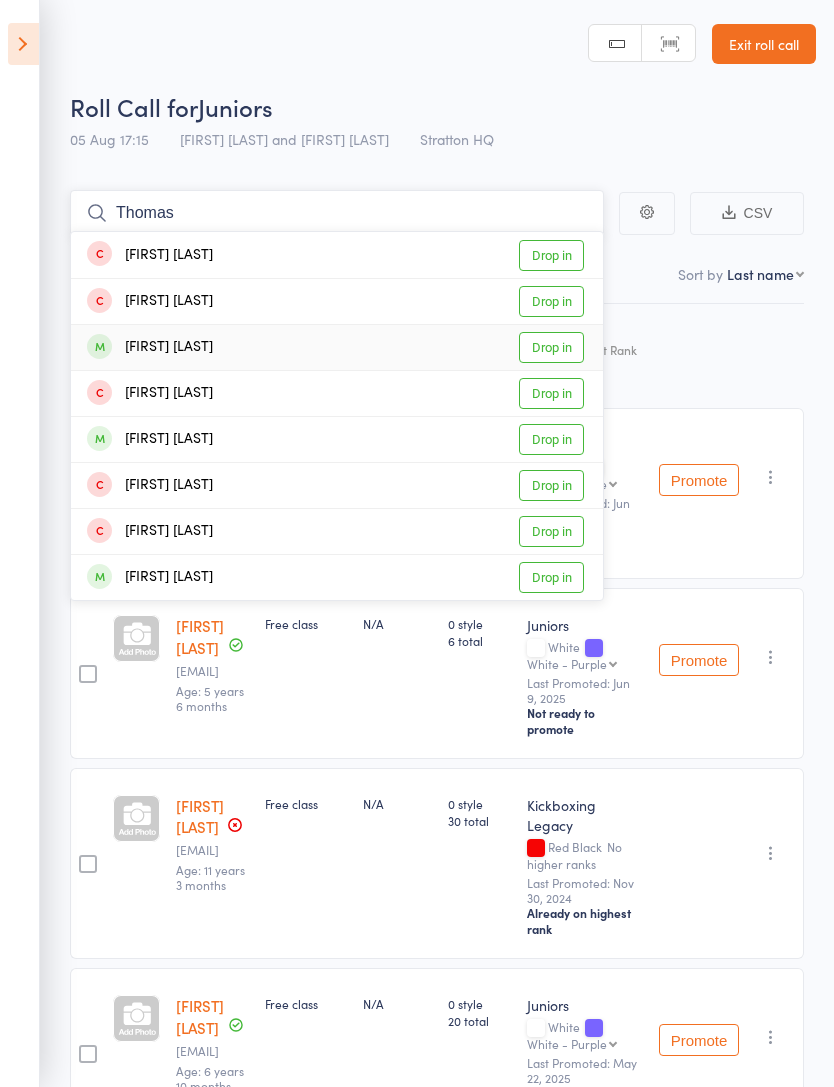 type on "Thomas" 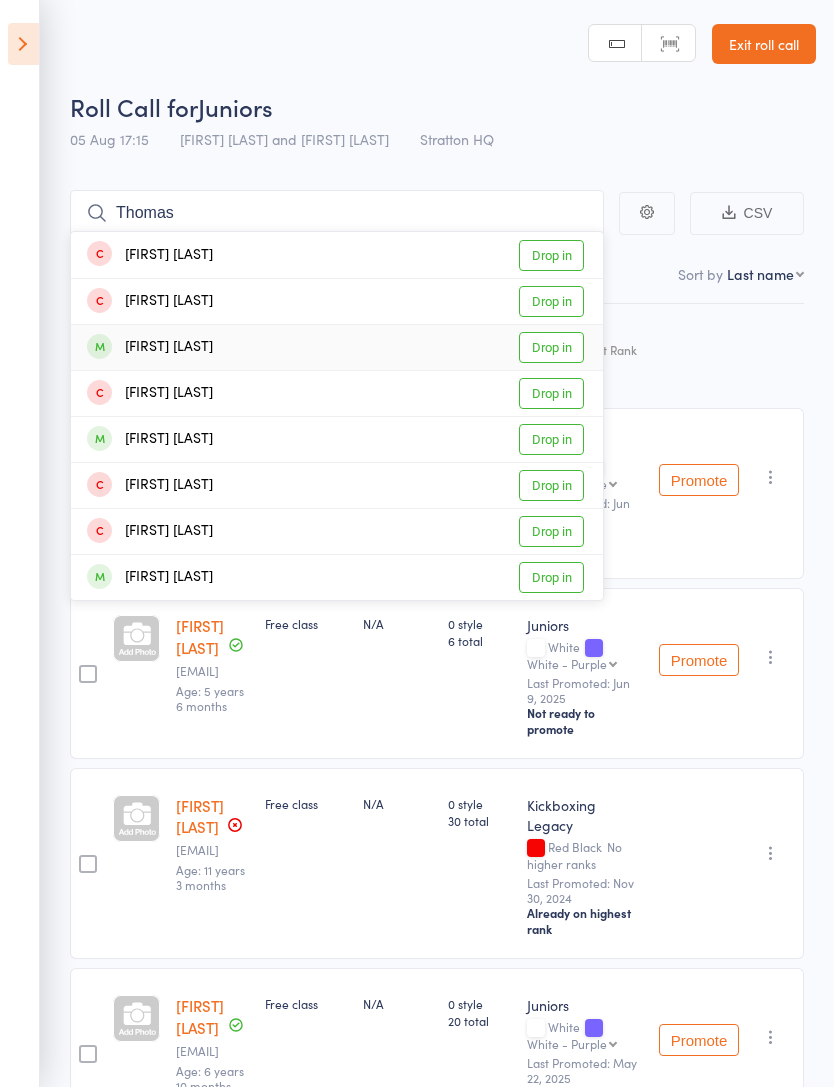 click on "Drop in" at bounding box center [551, 347] 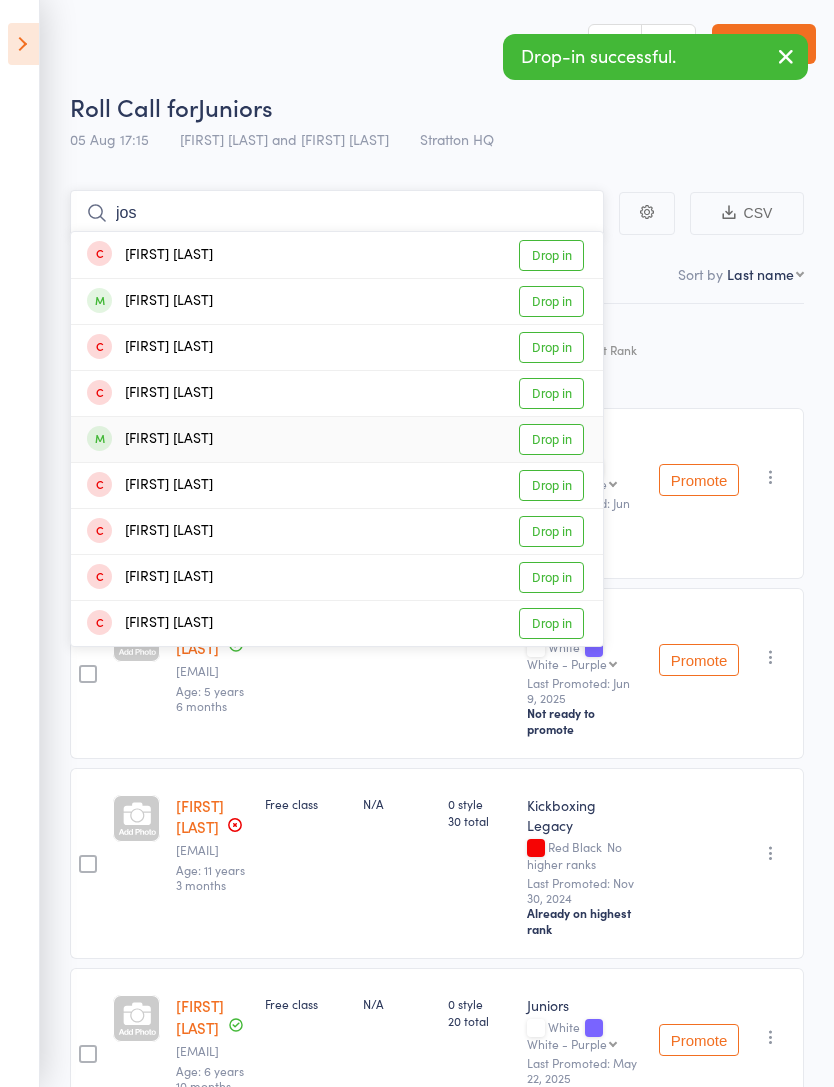 type on "jos" 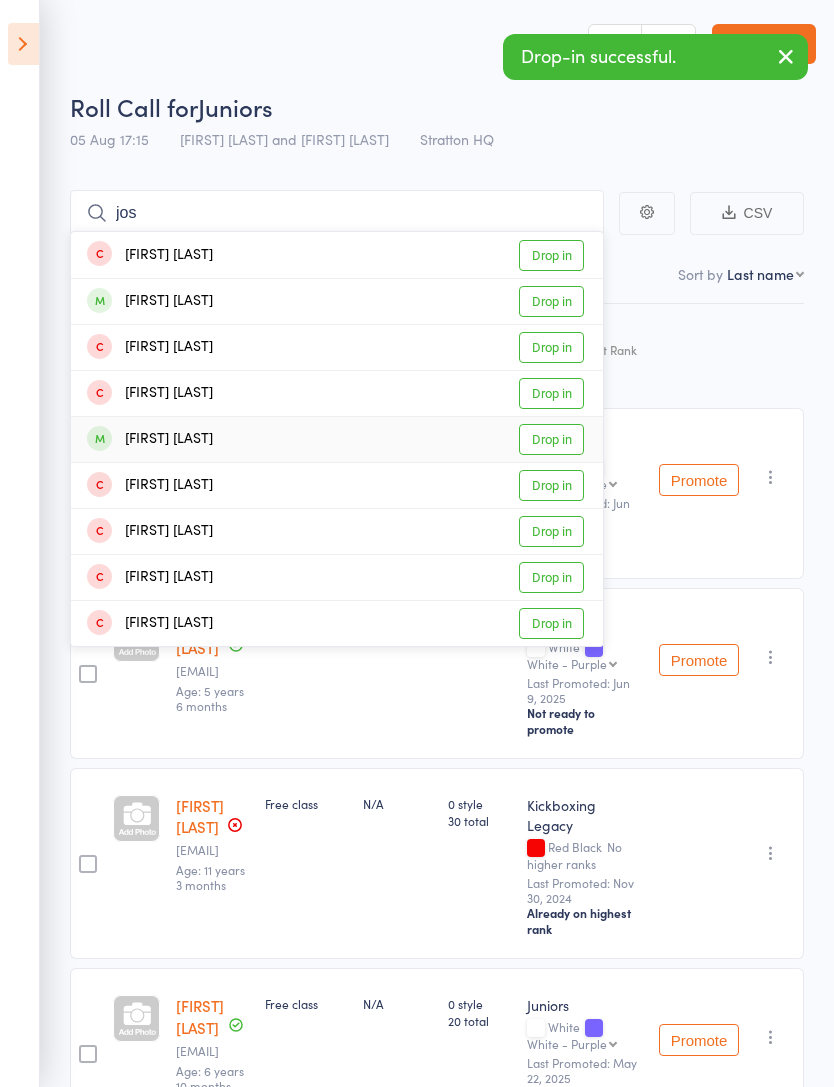 click on "Drop in" at bounding box center [551, 439] 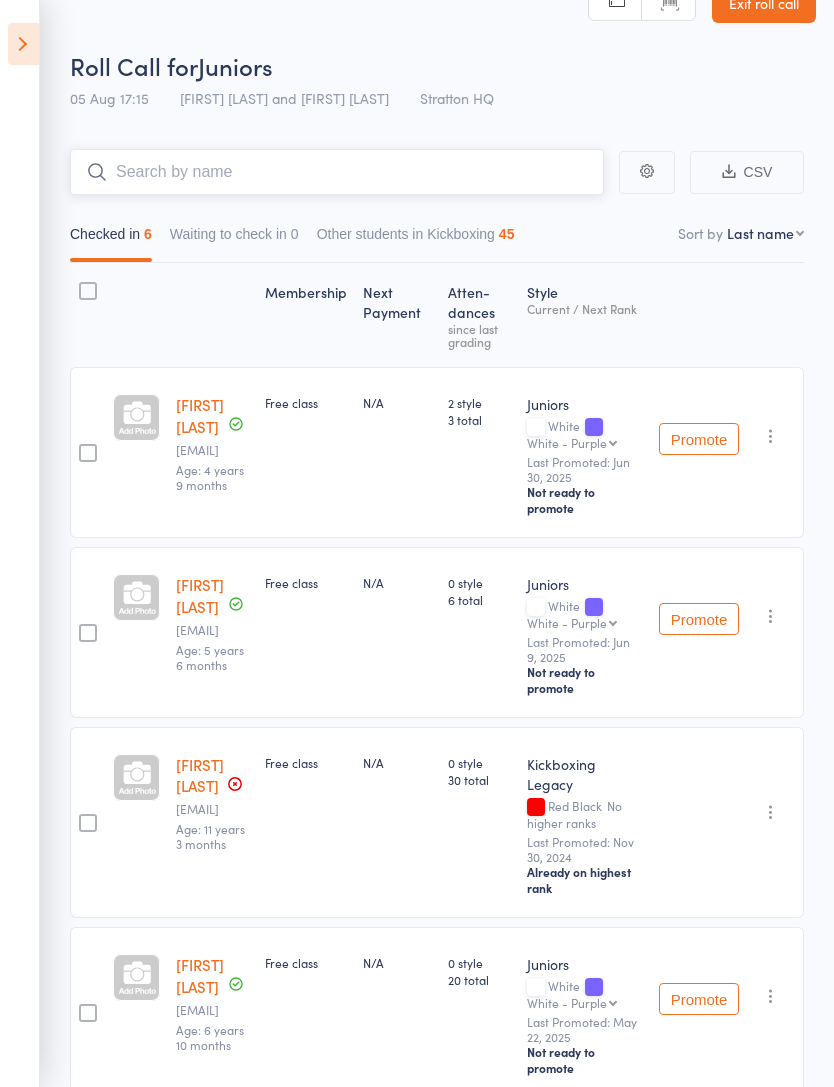 scroll, scrollTop: 40, scrollLeft: 0, axis: vertical 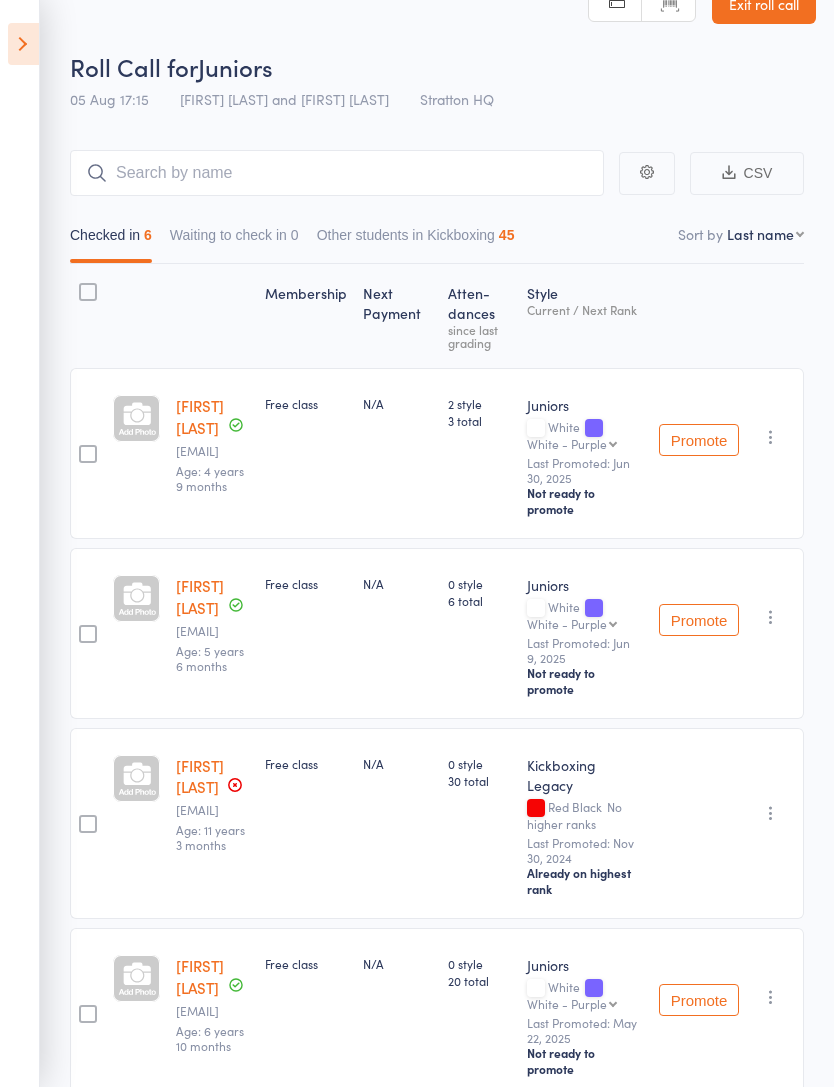 click at bounding box center (23, 44) 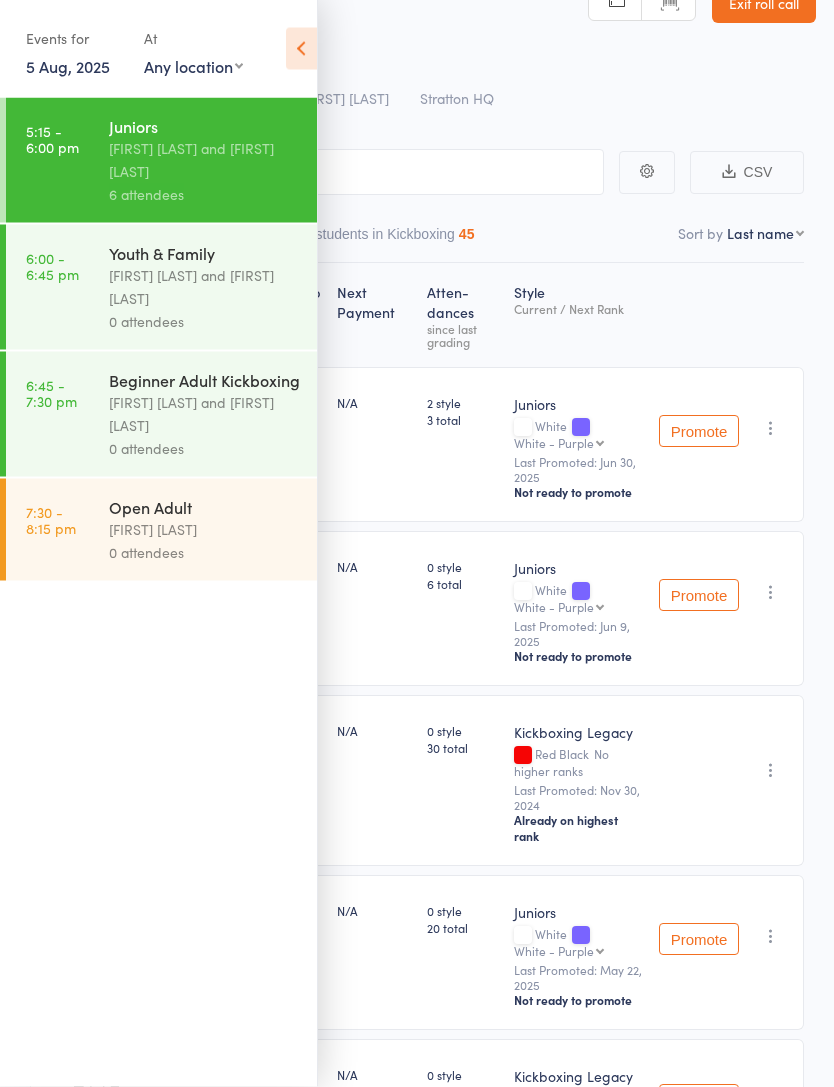 click on "[FIRST] [LAST] and [FIRST] [LAST]" at bounding box center [204, 287] 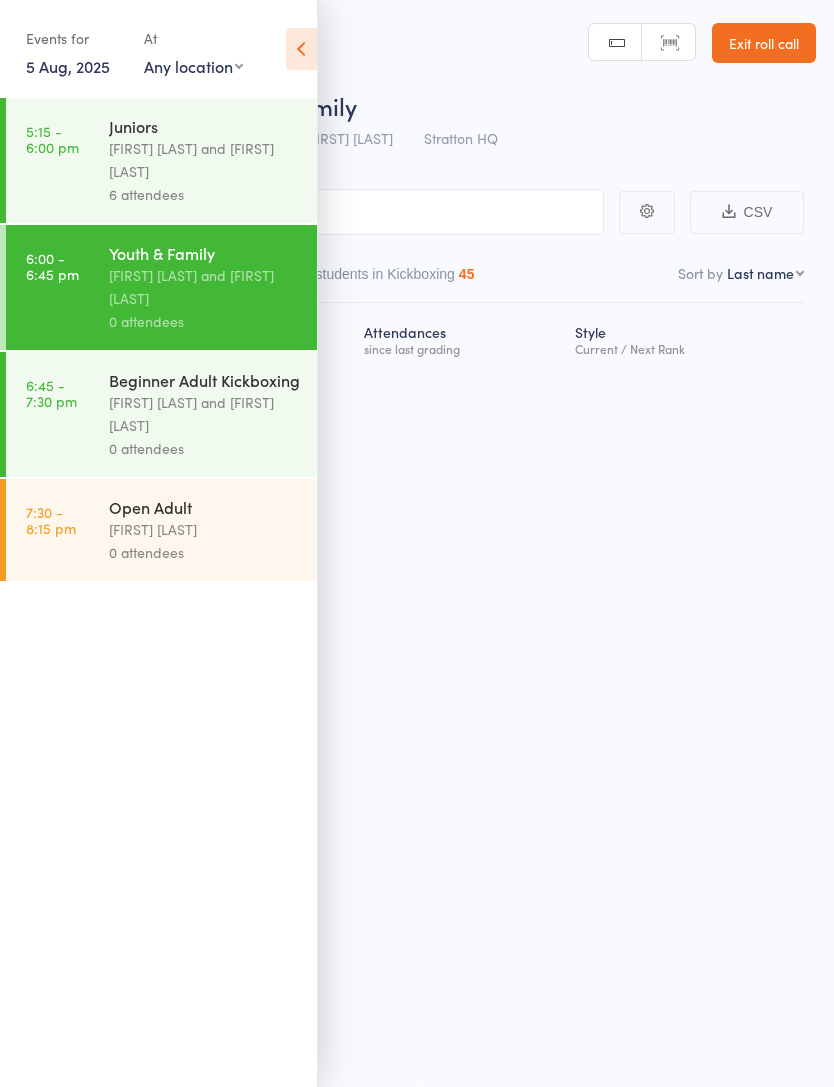 click at bounding box center [301, 49] 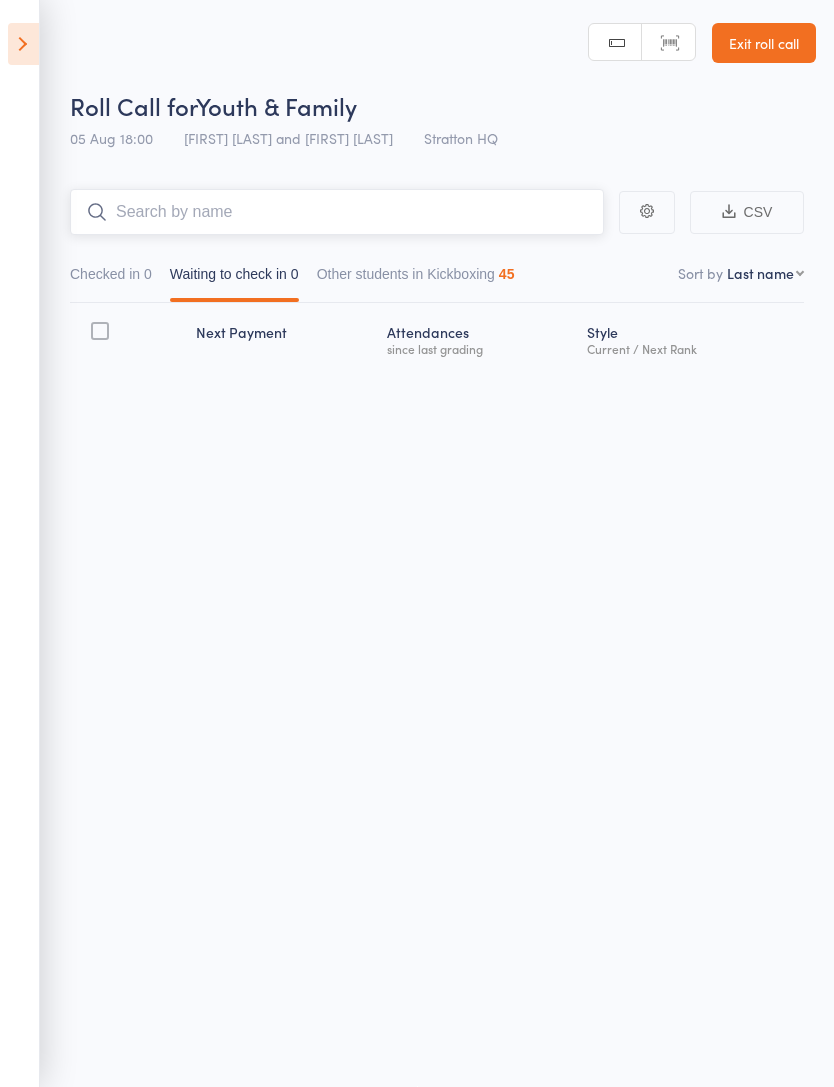 click at bounding box center (337, 212) 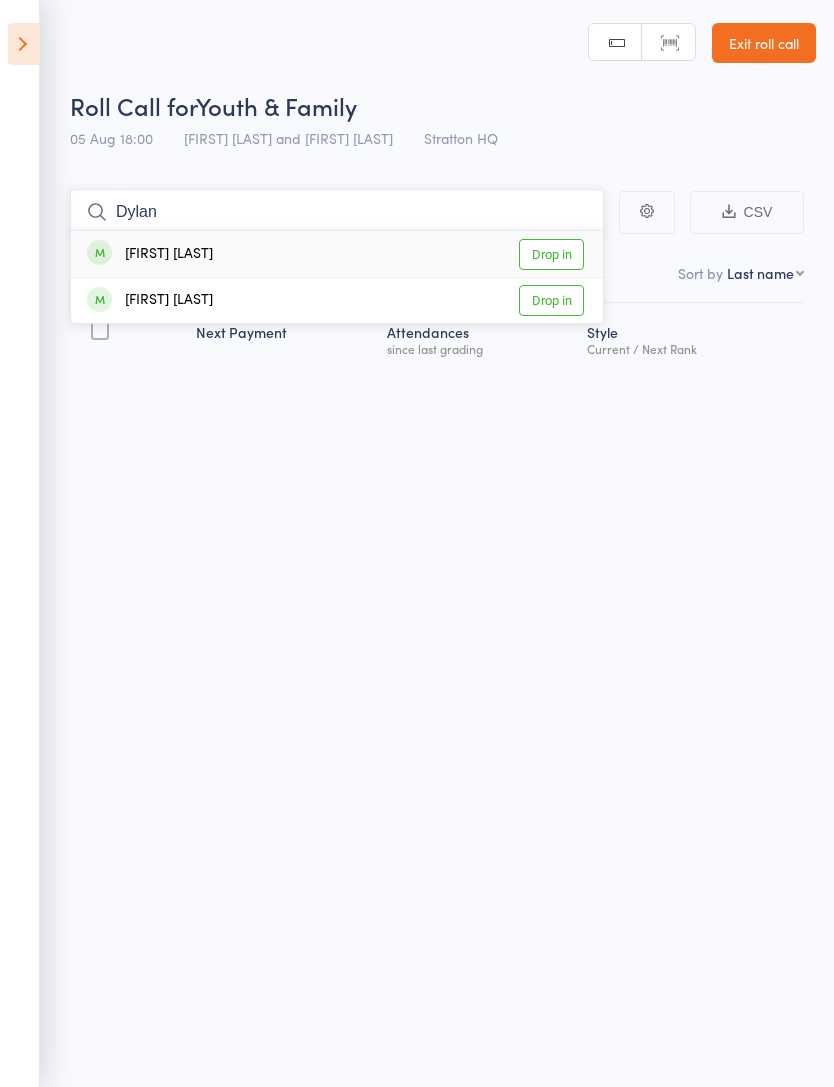 type on "Dylan" 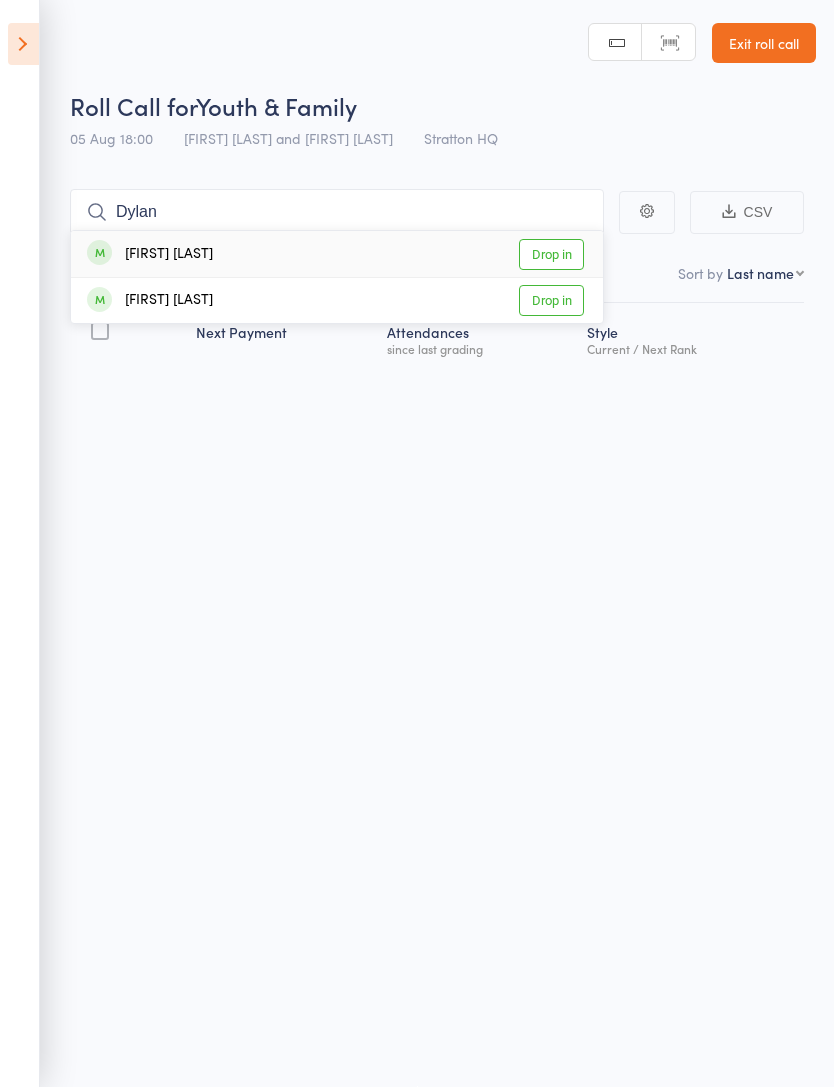 click on "Drop in" at bounding box center (551, 254) 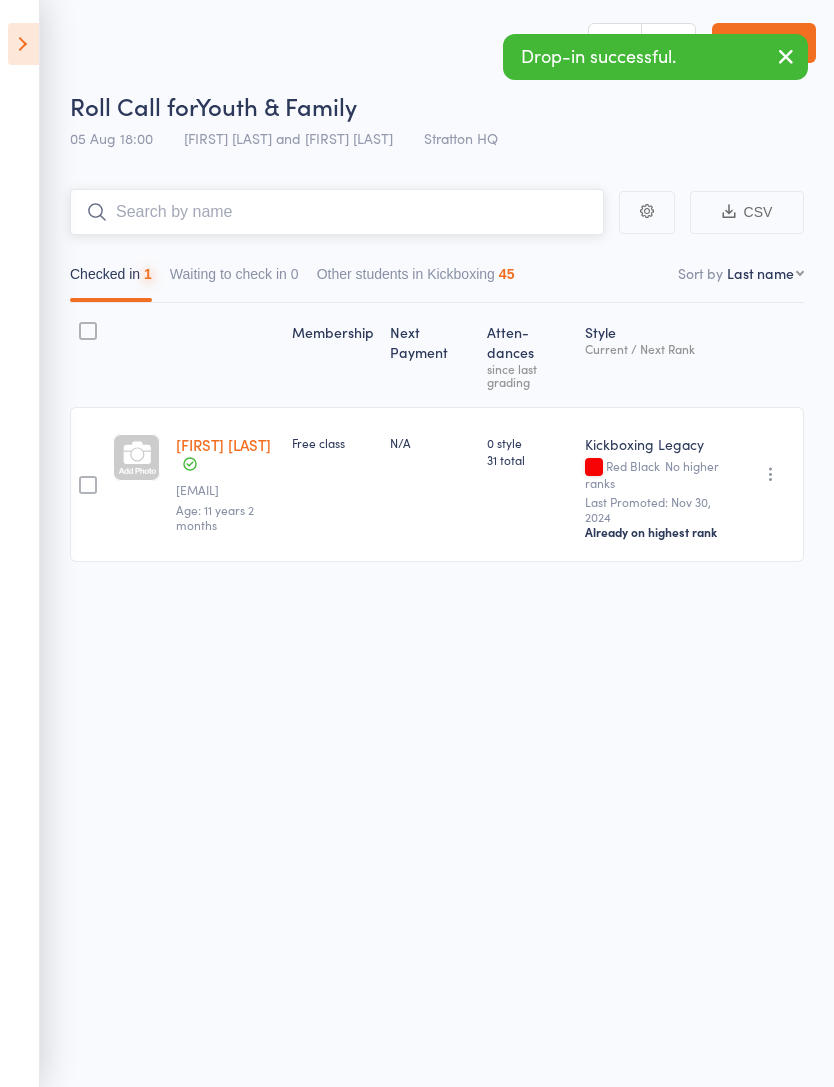 click at bounding box center [337, 212] 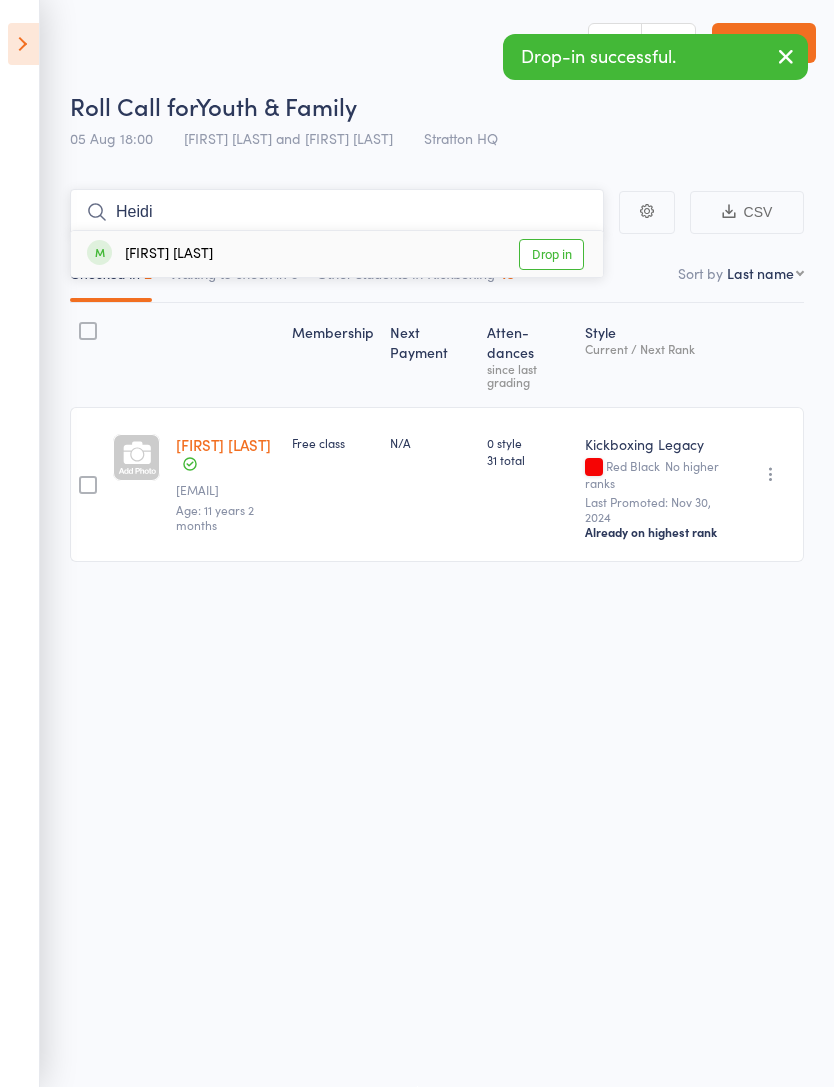 type on "Heidi" 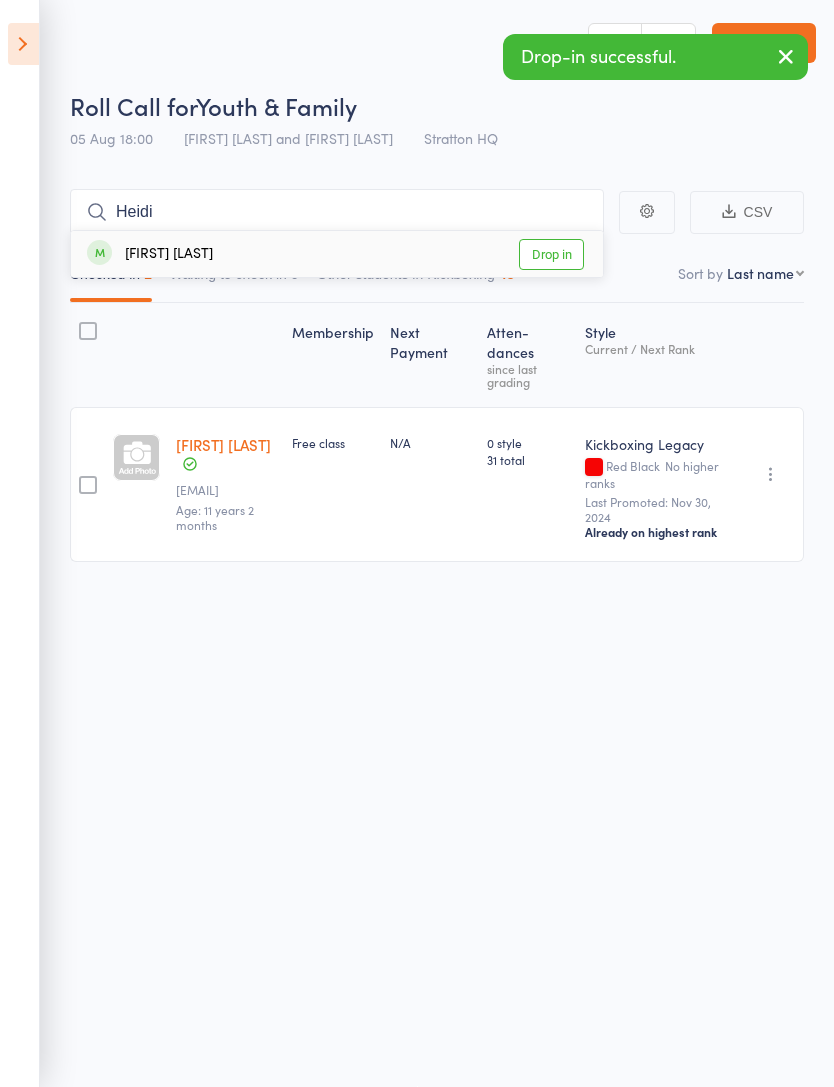 click on "Drop in" at bounding box center (551, 254) 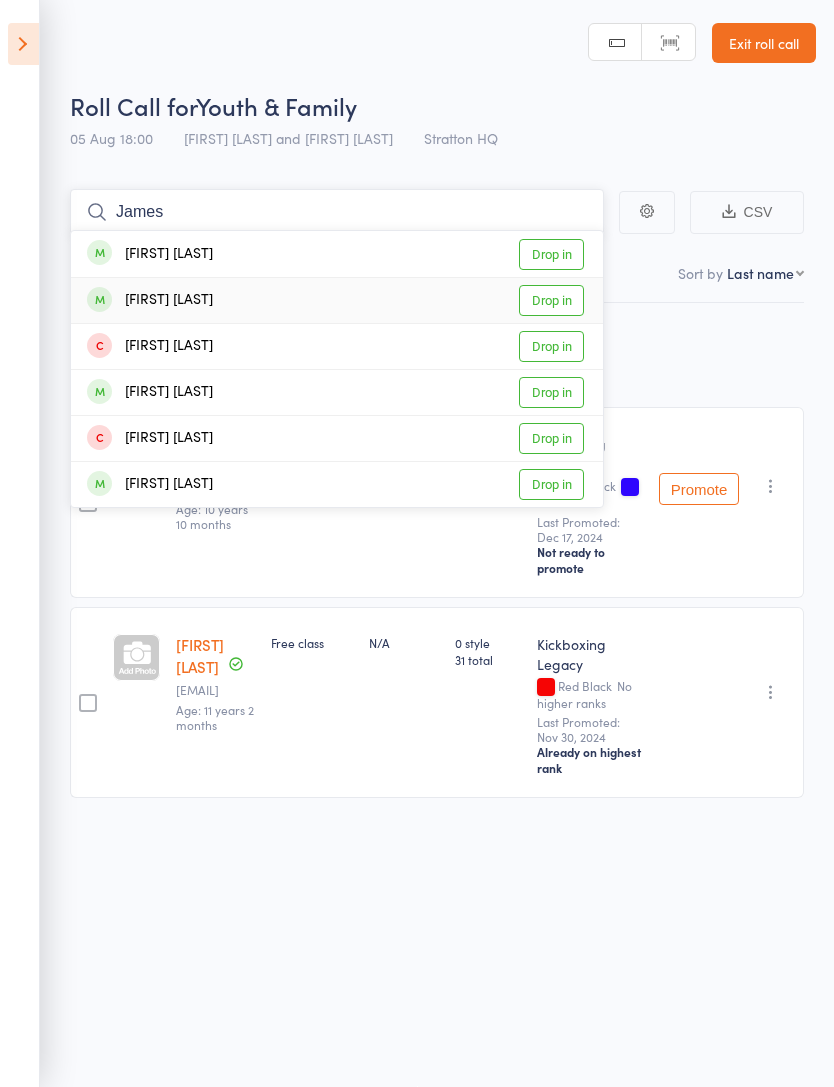 type on "James" 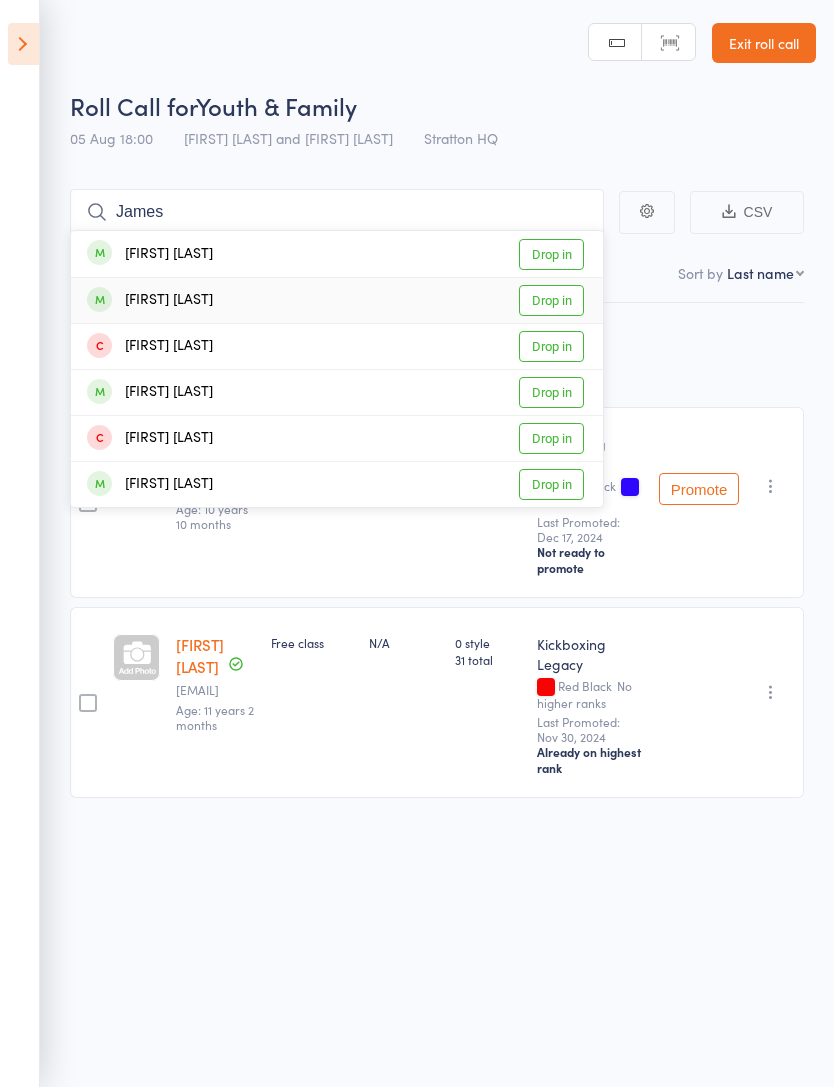 click on "Drop in" at bounding box center [551, 300] 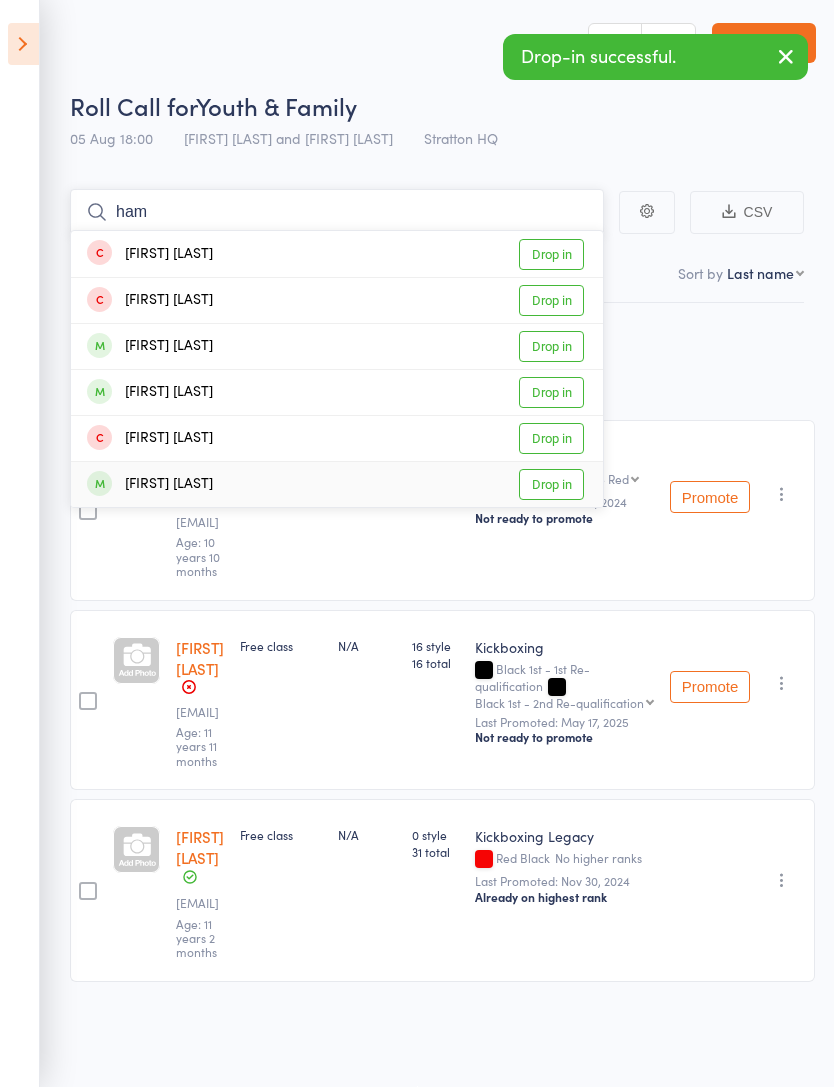 type on "ham" 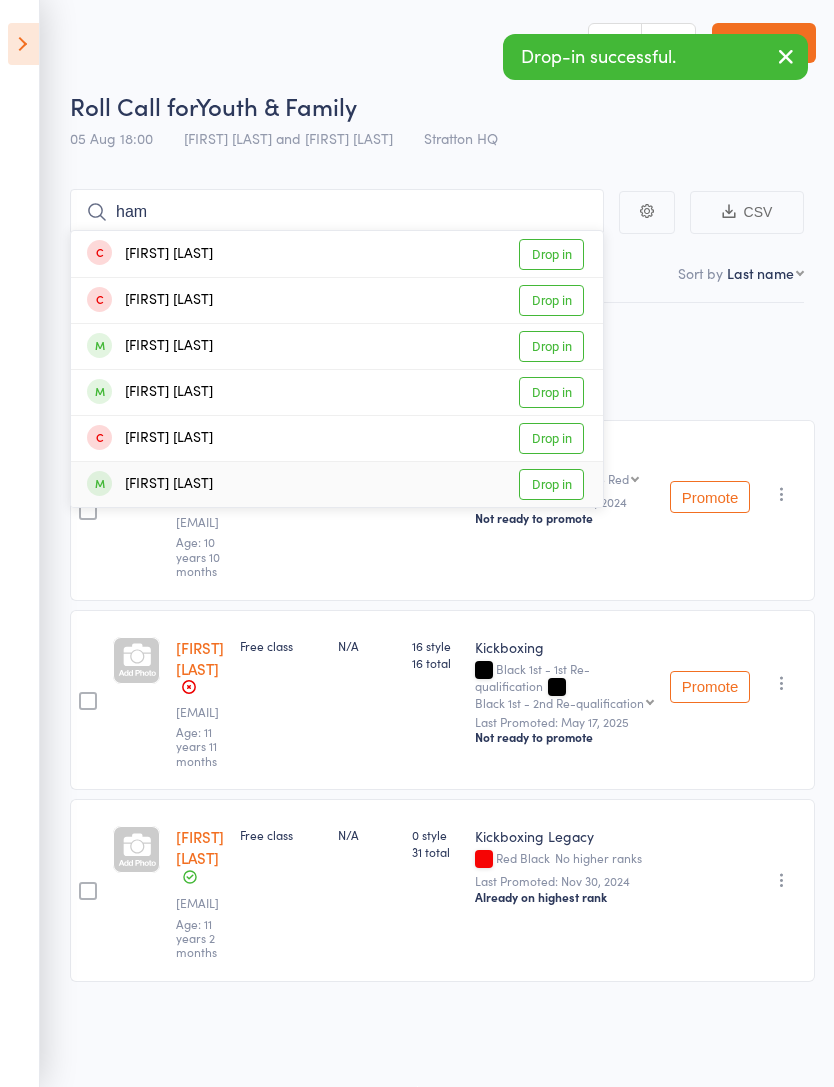 click on "Drop in" at bounding box center [551, 484] 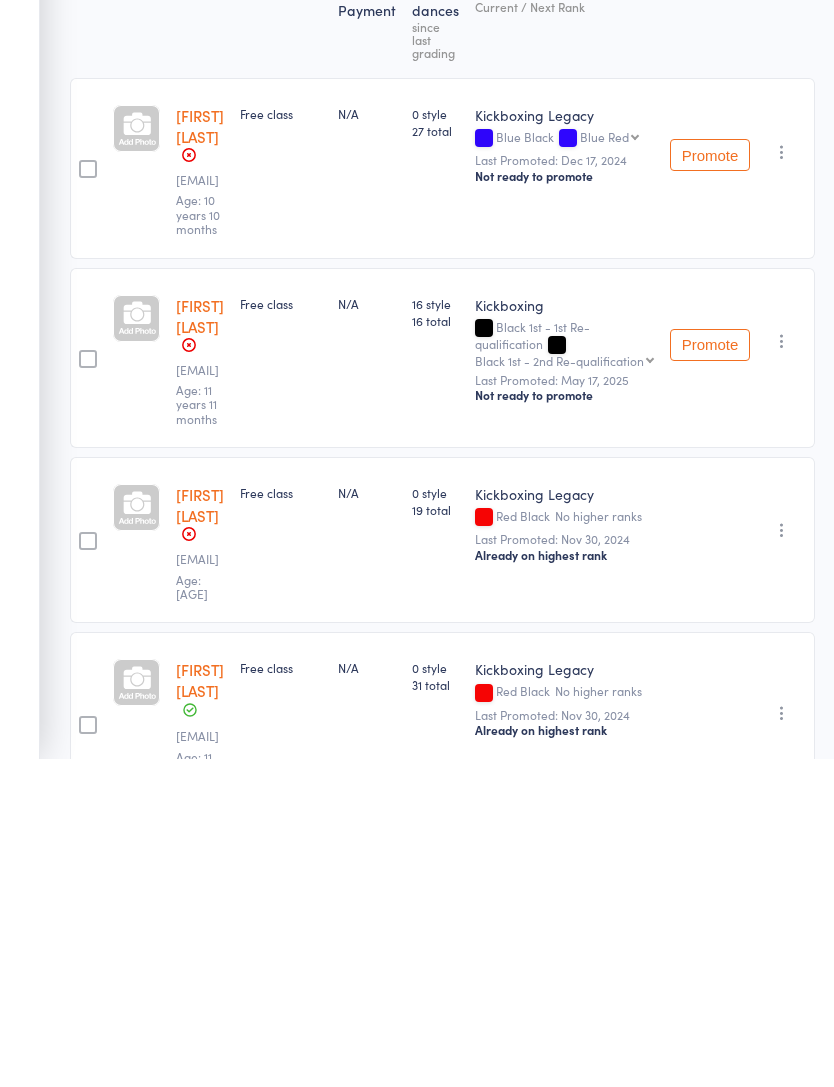 scroll, scrollTop: 0, scrollLeft: 0, axis: both 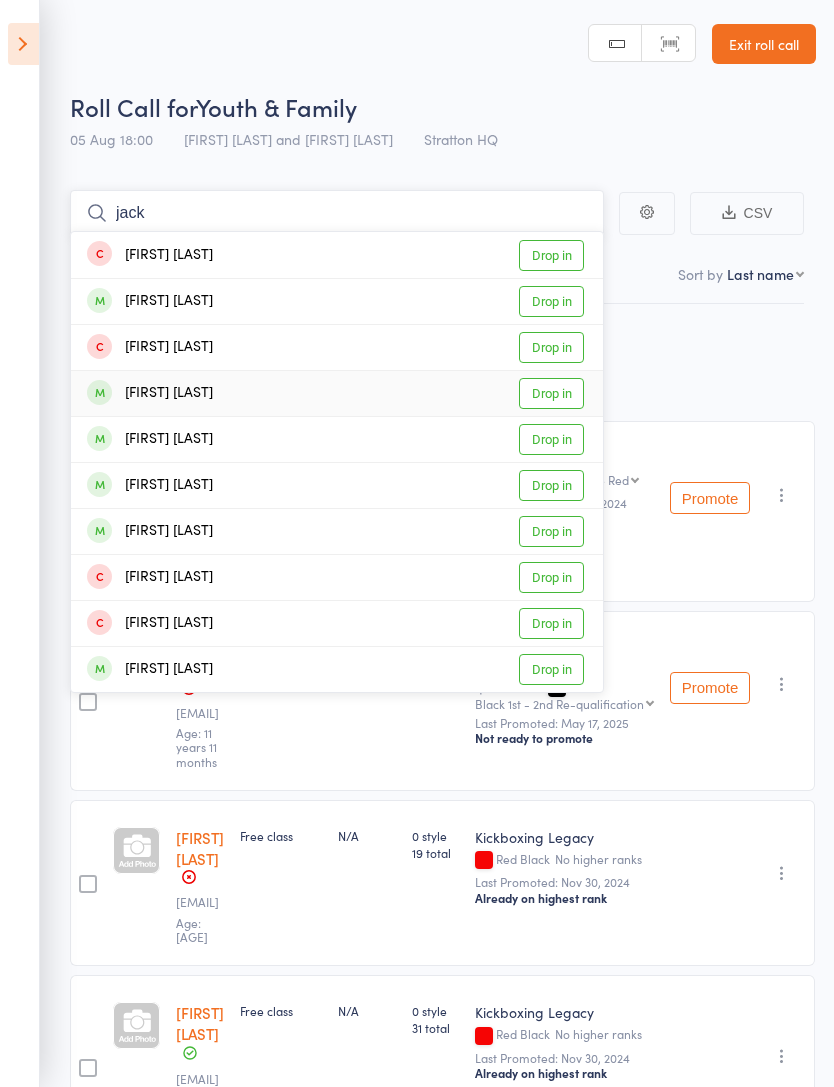 type on "jack" 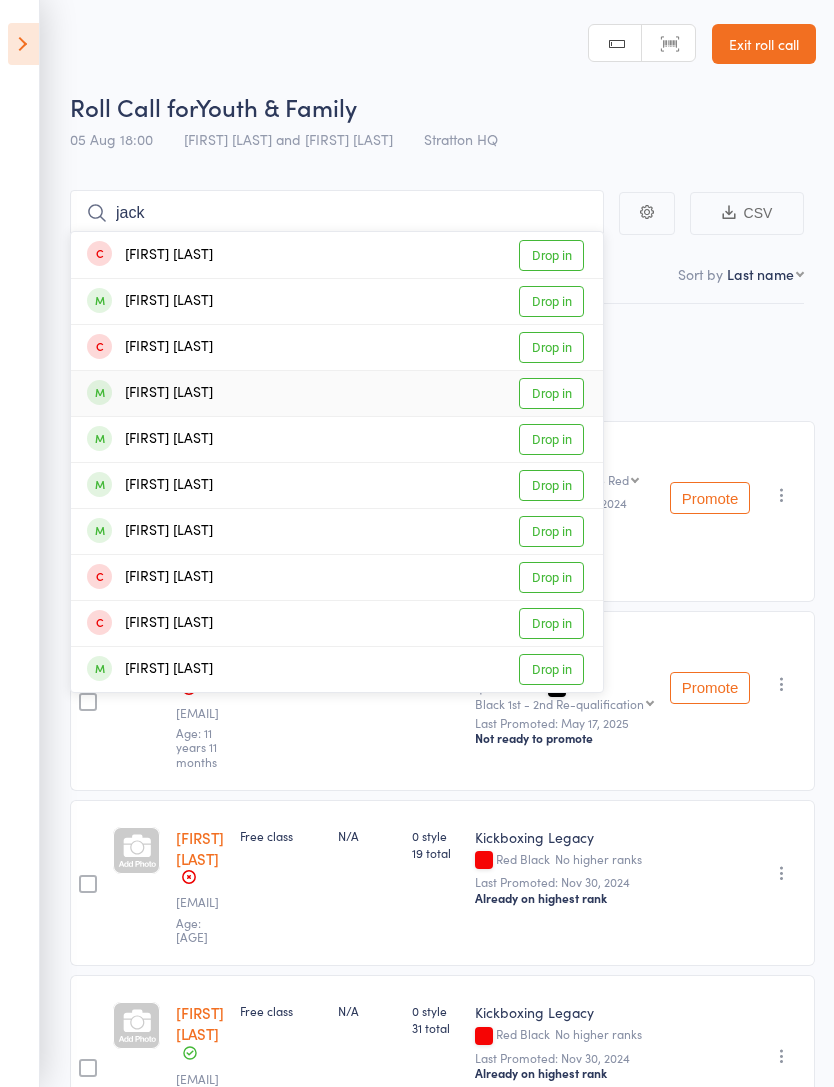 click on "Drop in" at bounding box center [551, 393] 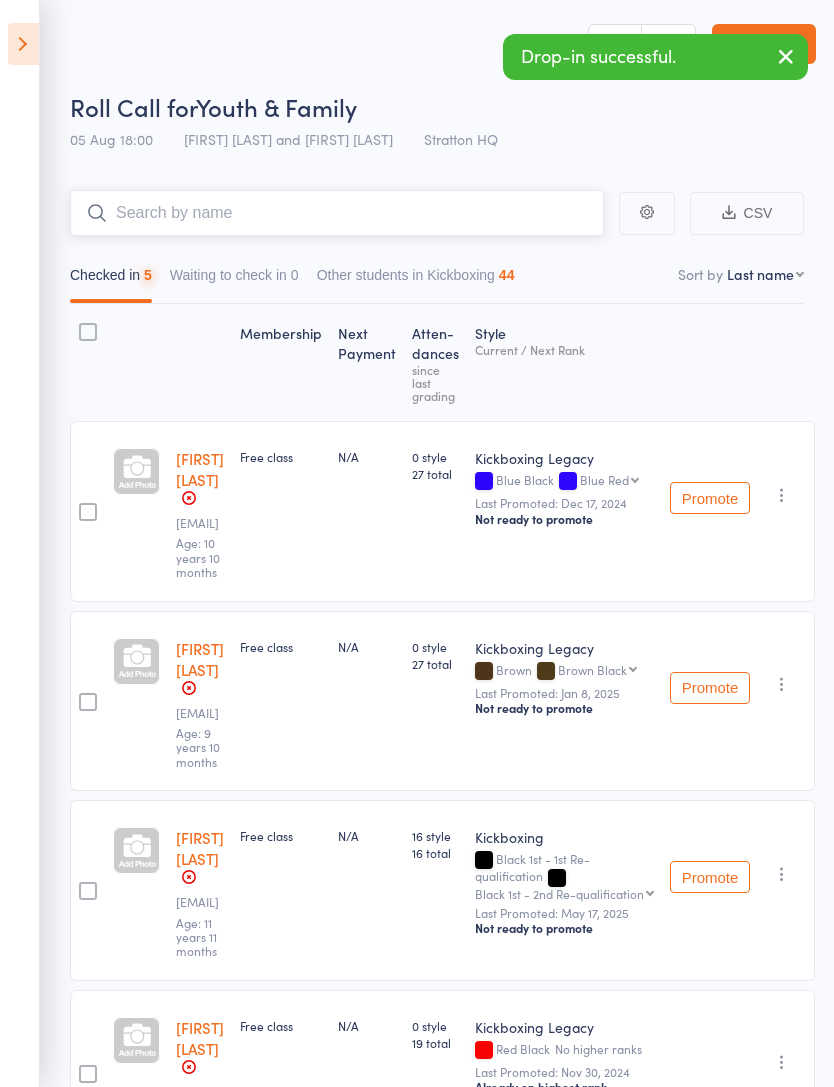 click at bounding box center (337, 213) 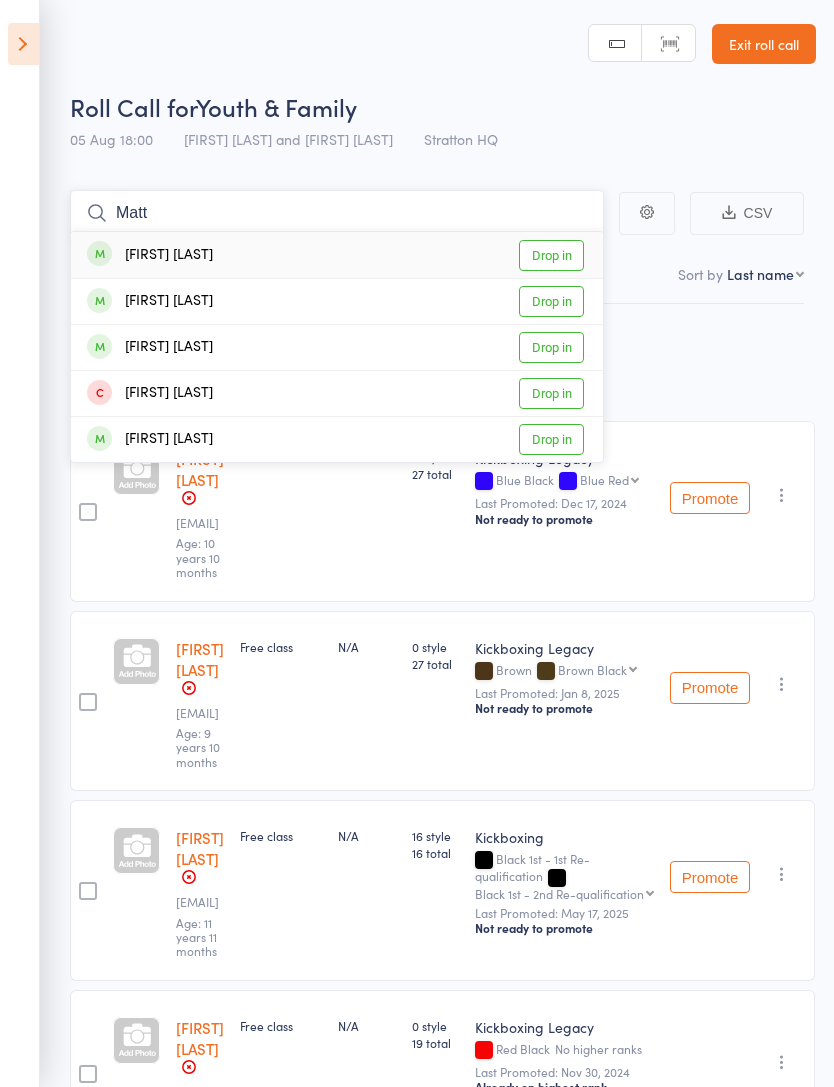 type on "Matt" 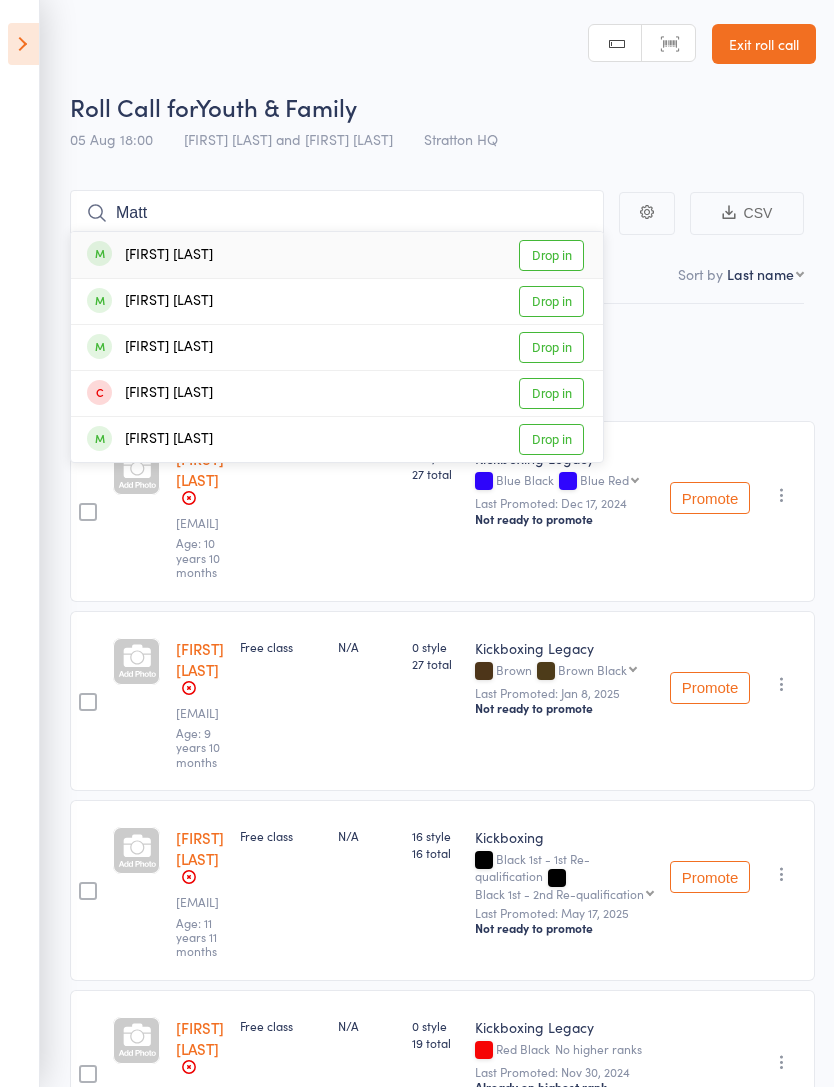 click on "Drop in" at bounding box center (551, 255) 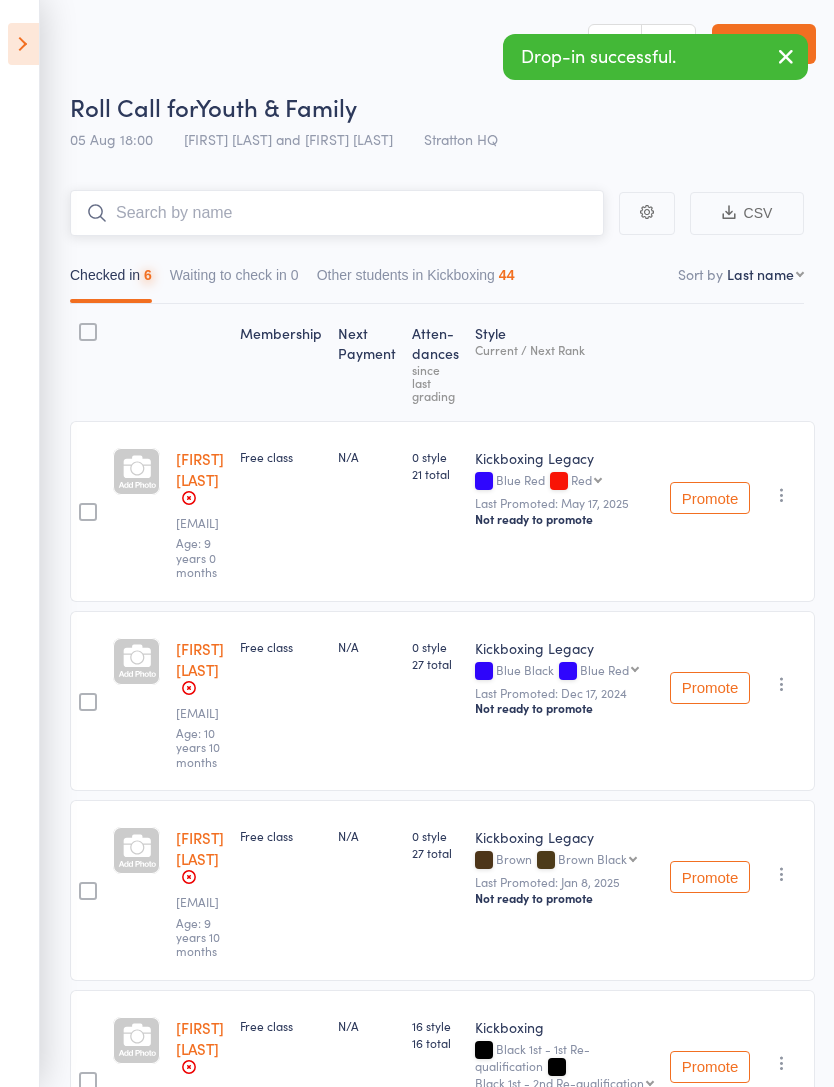 type on "h" 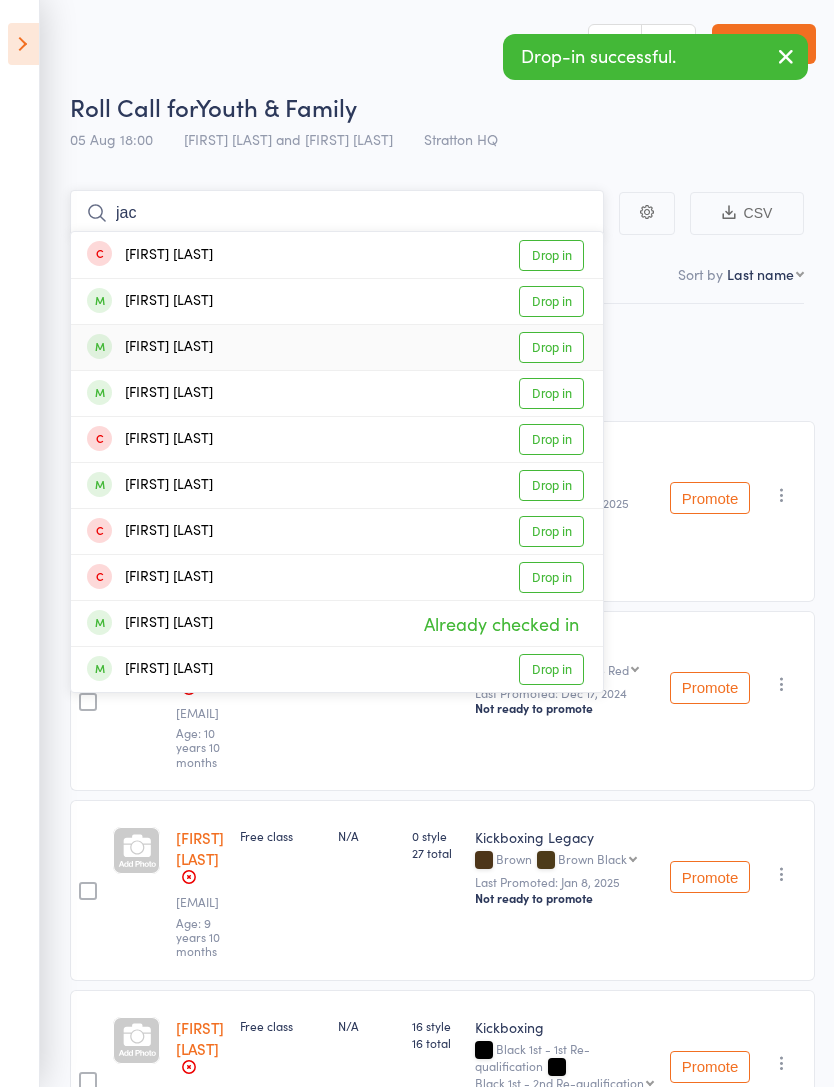 type on "jac" 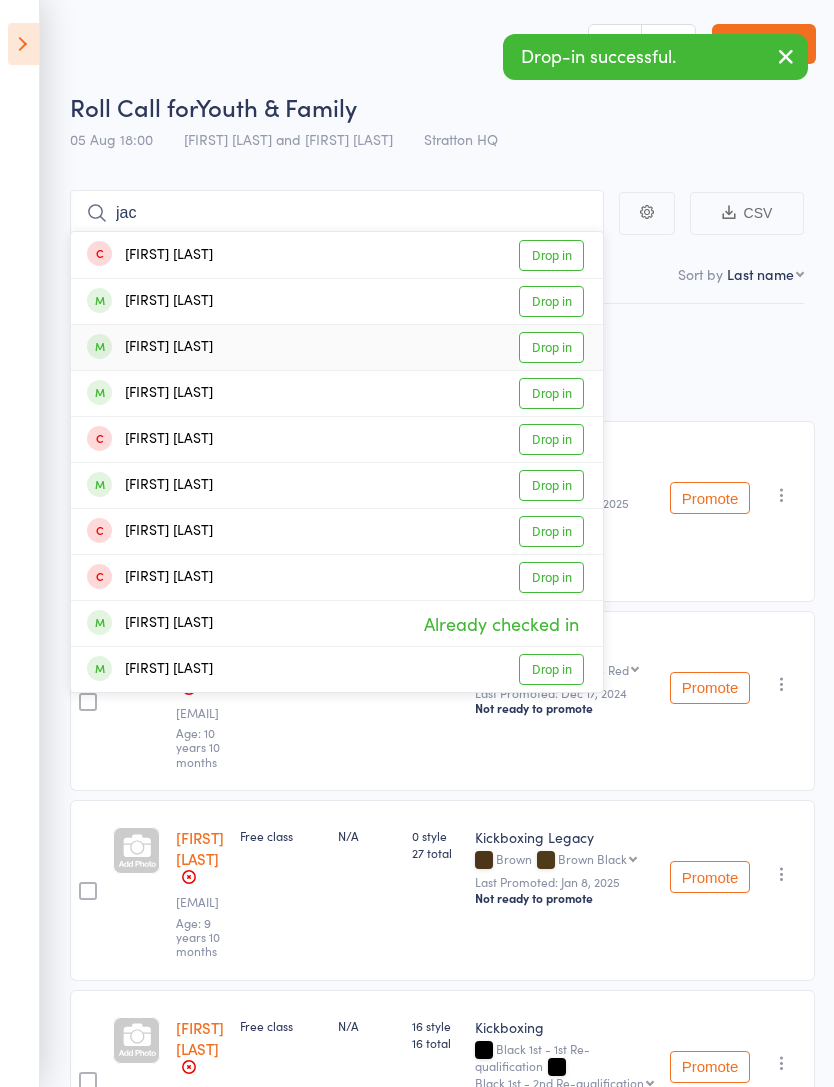 click on "Drop in" at bounding box center (551, 347) 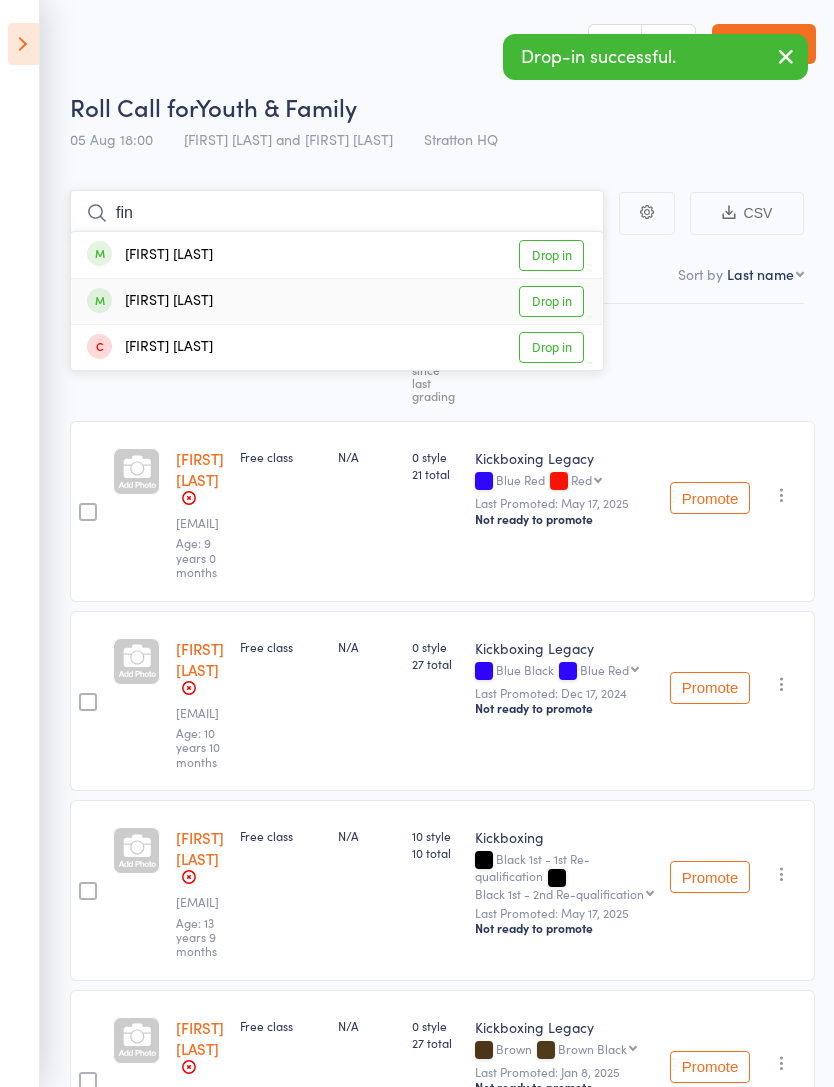 type on "fin" 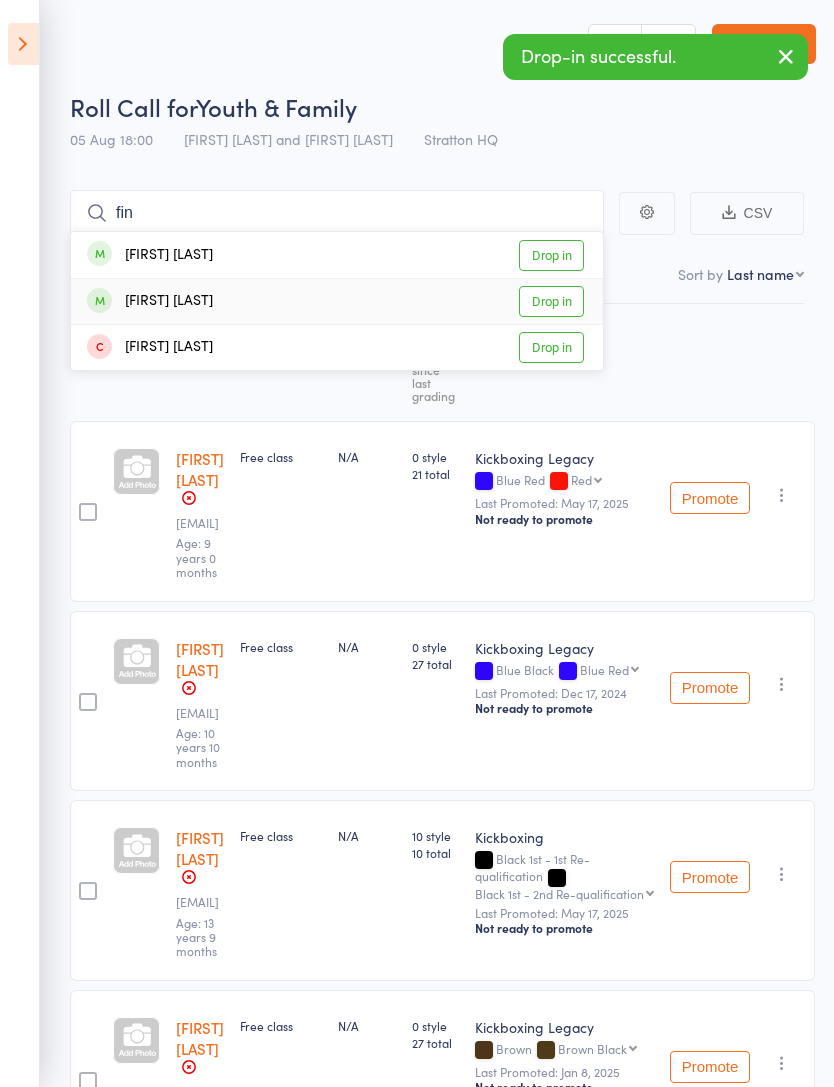 click on "Drop in" at bounding box center [551, 301] 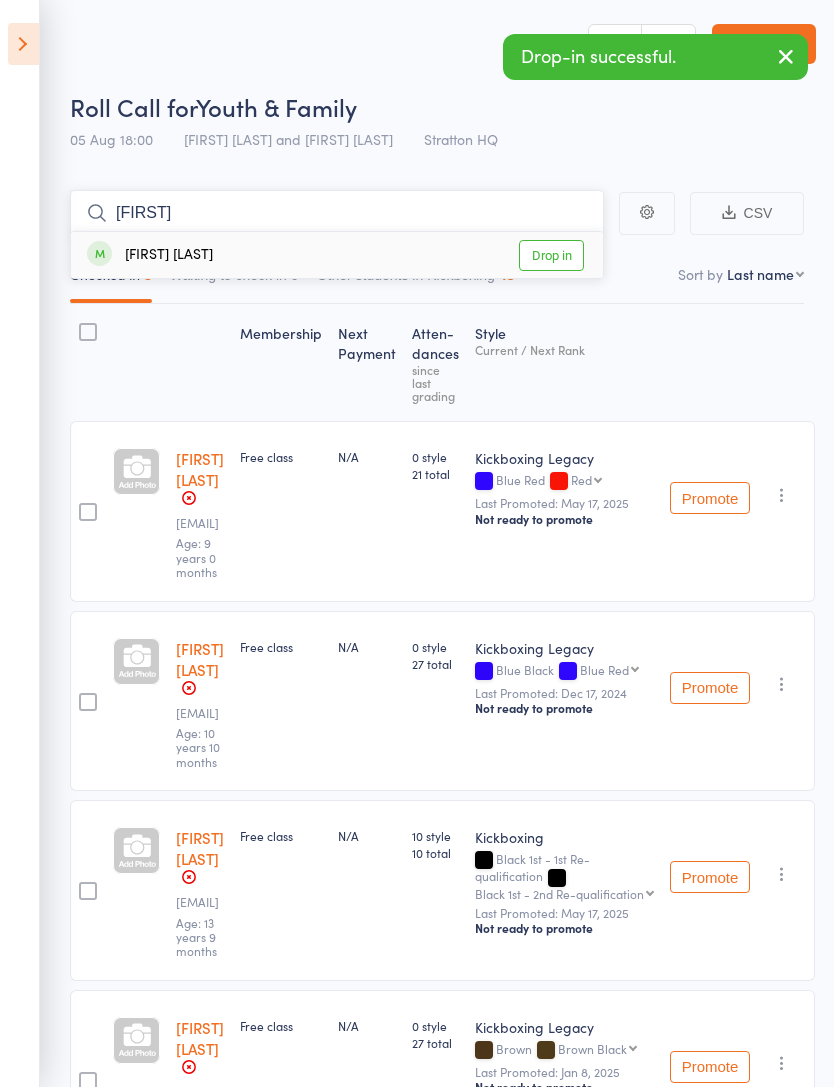 type on "[FIRST]" 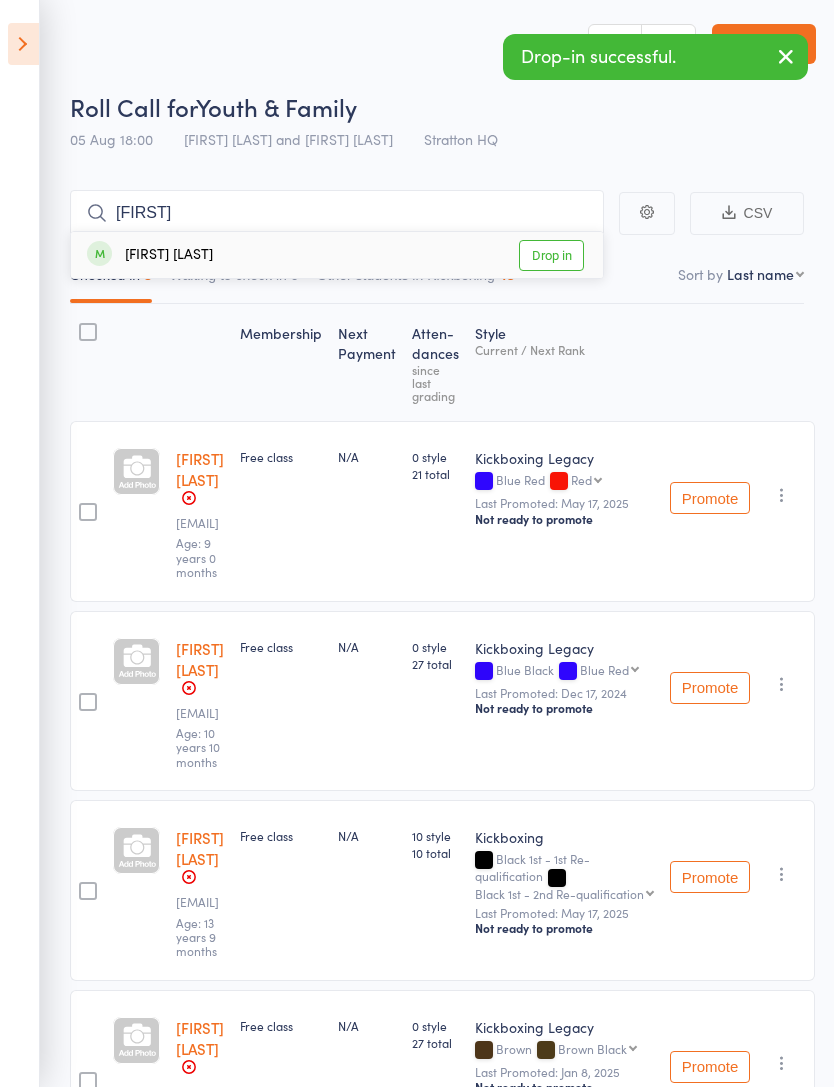 click on "Drop in" at bounding box center (551, 255) 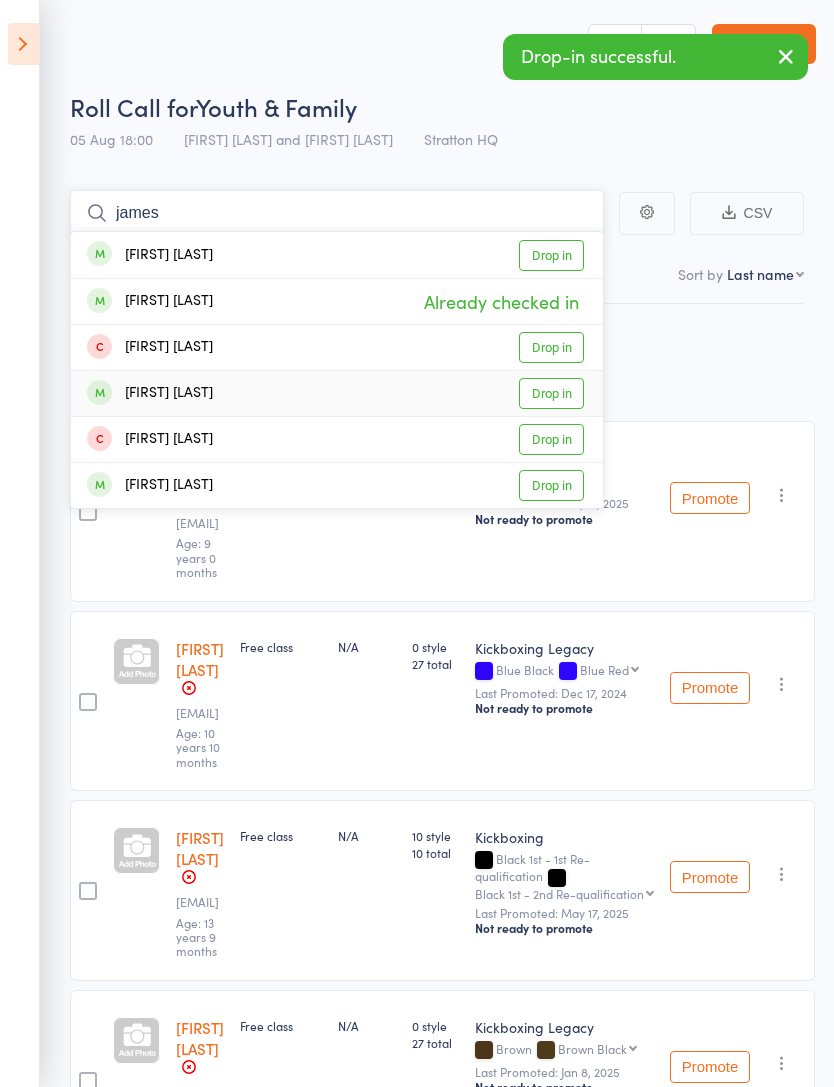 type on "james" 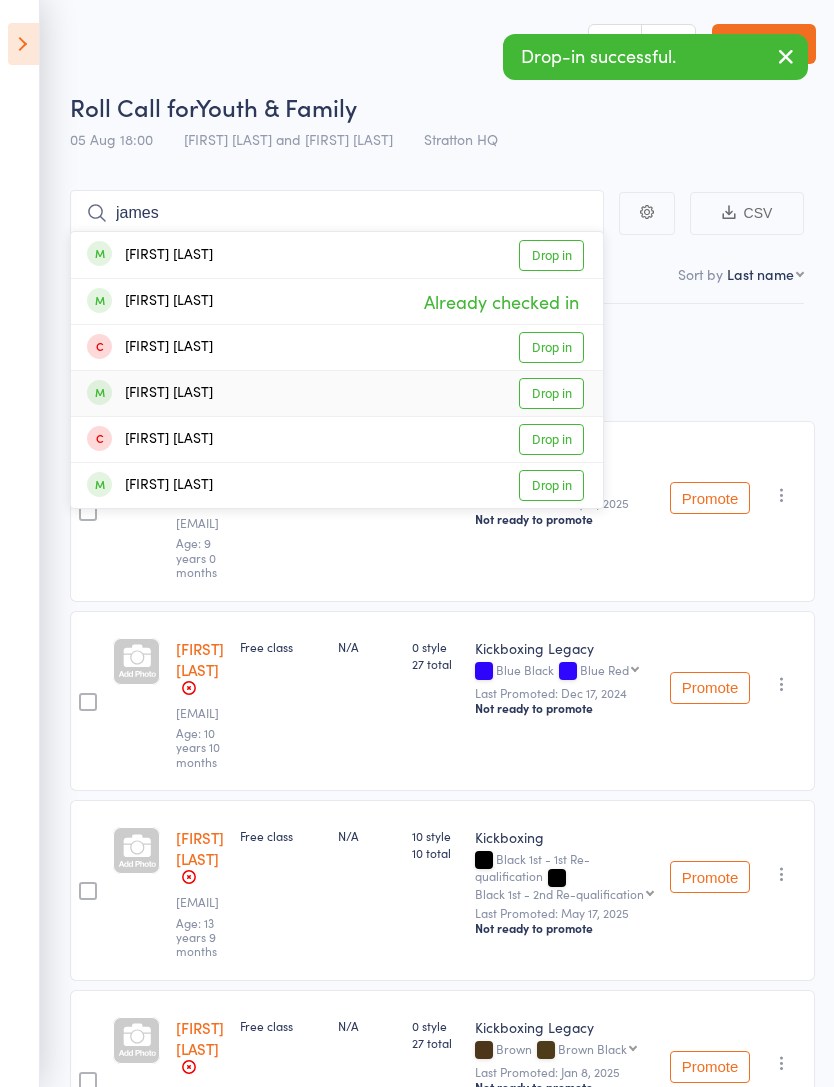 click on "Drop in" at bounding box center (551, 393) 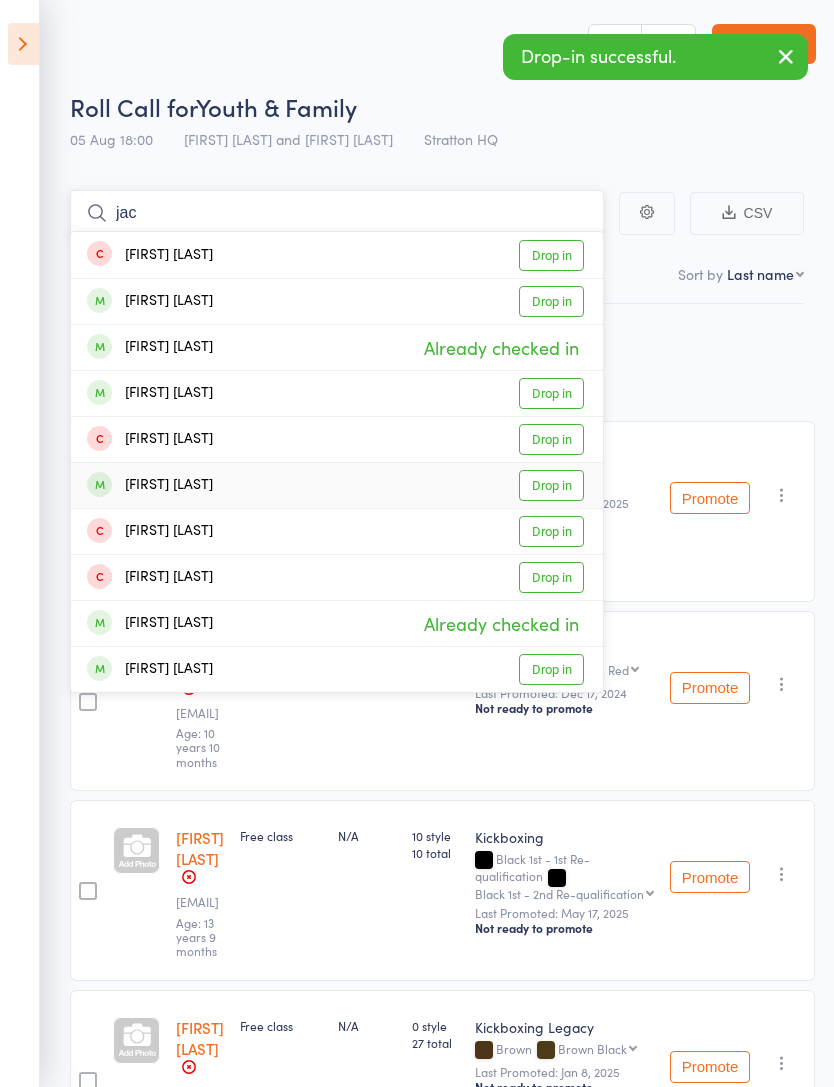type on "jac" 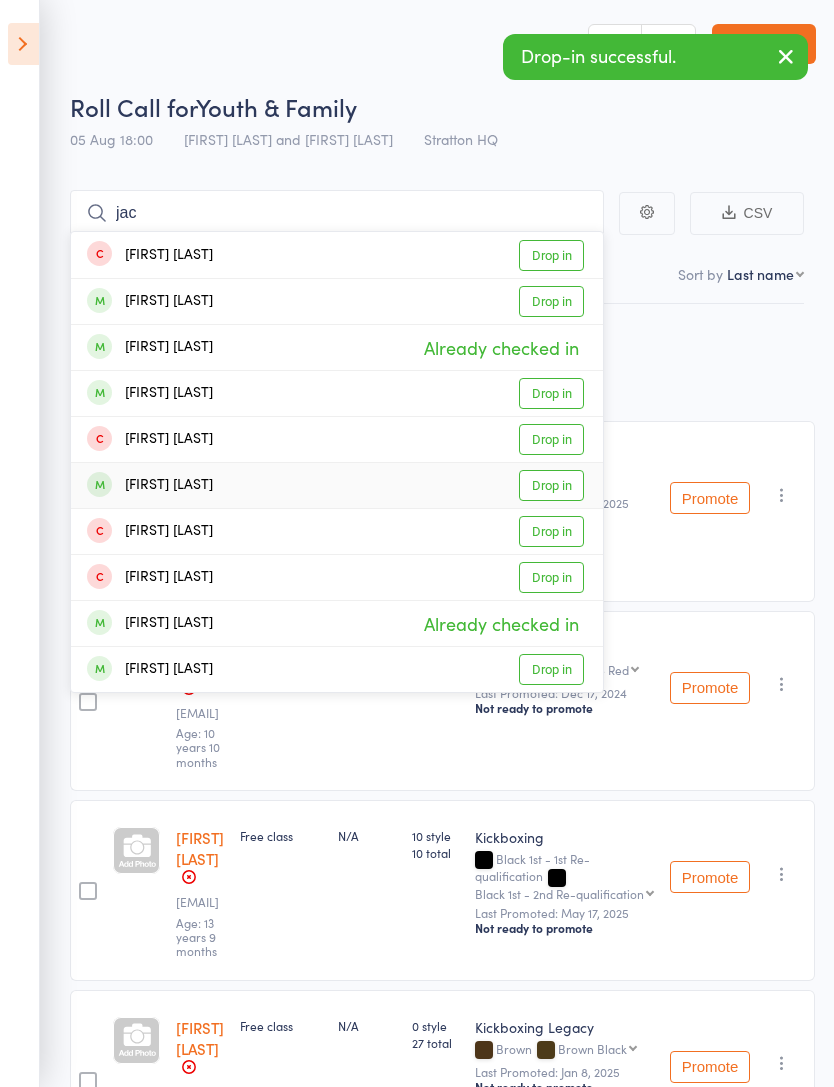 click on "Drop in" at bounding box center (551, 485) 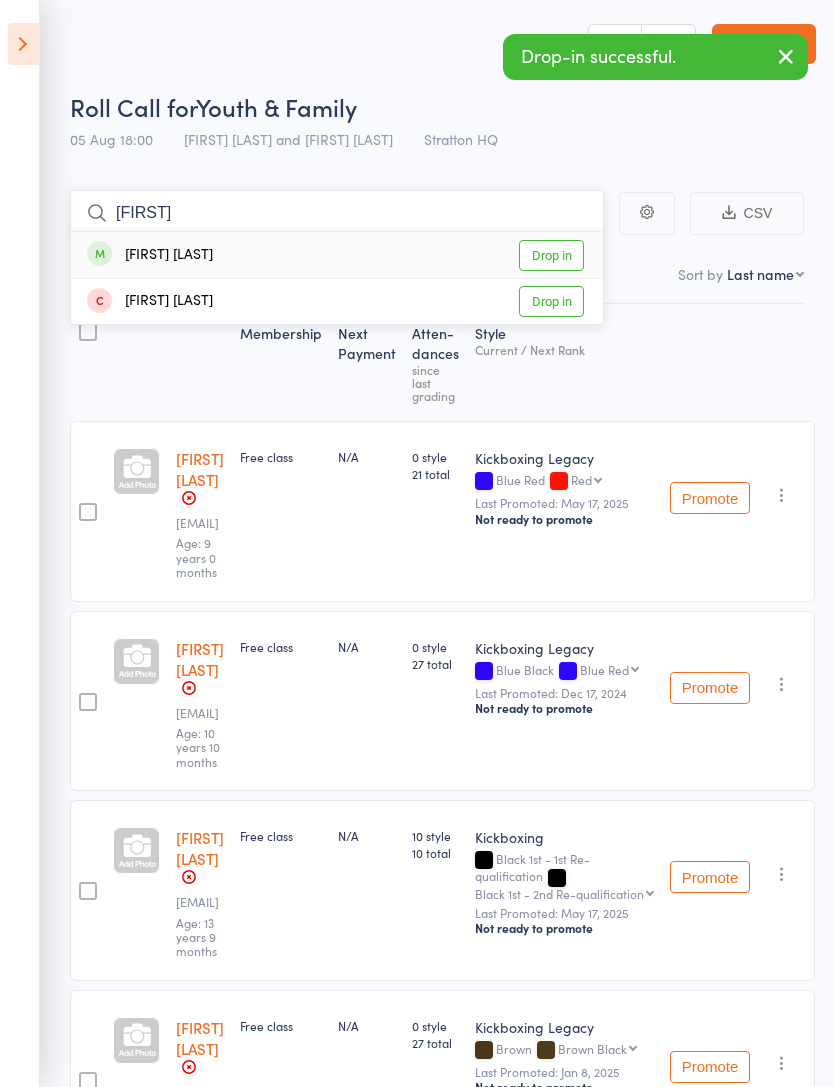 type on "[FIRST]" 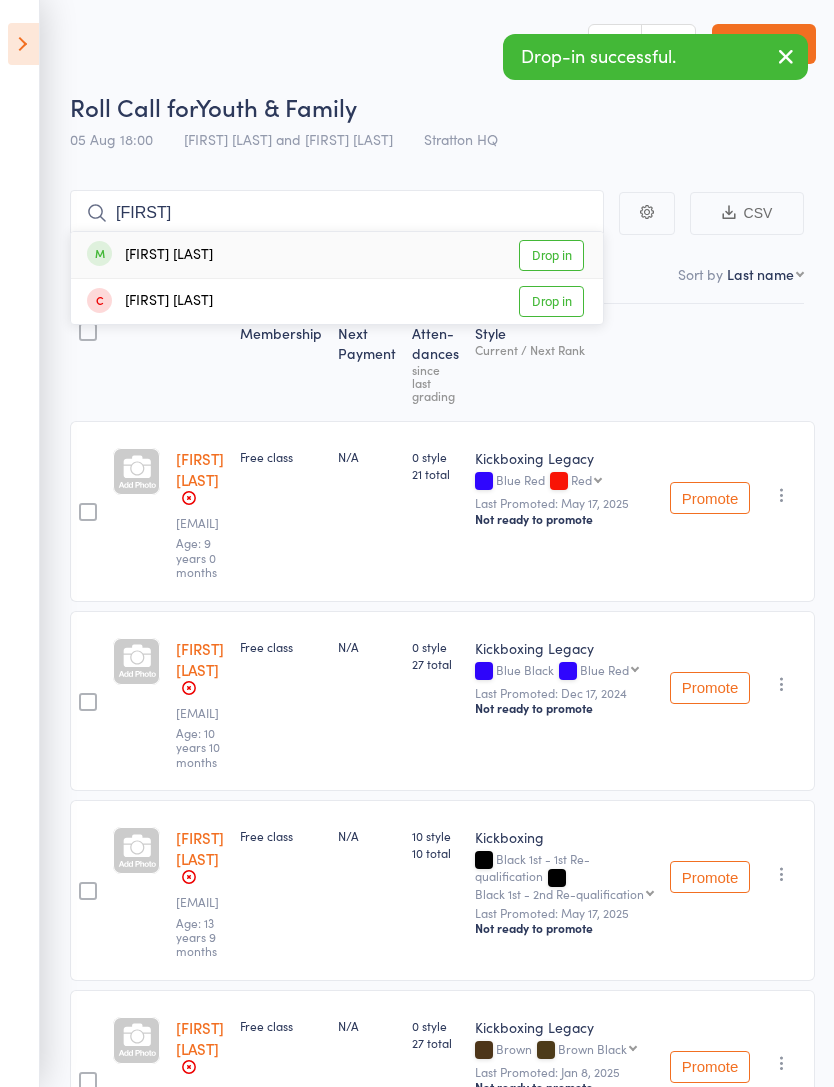 click on "Drop in" at bounding box center [551, 255] 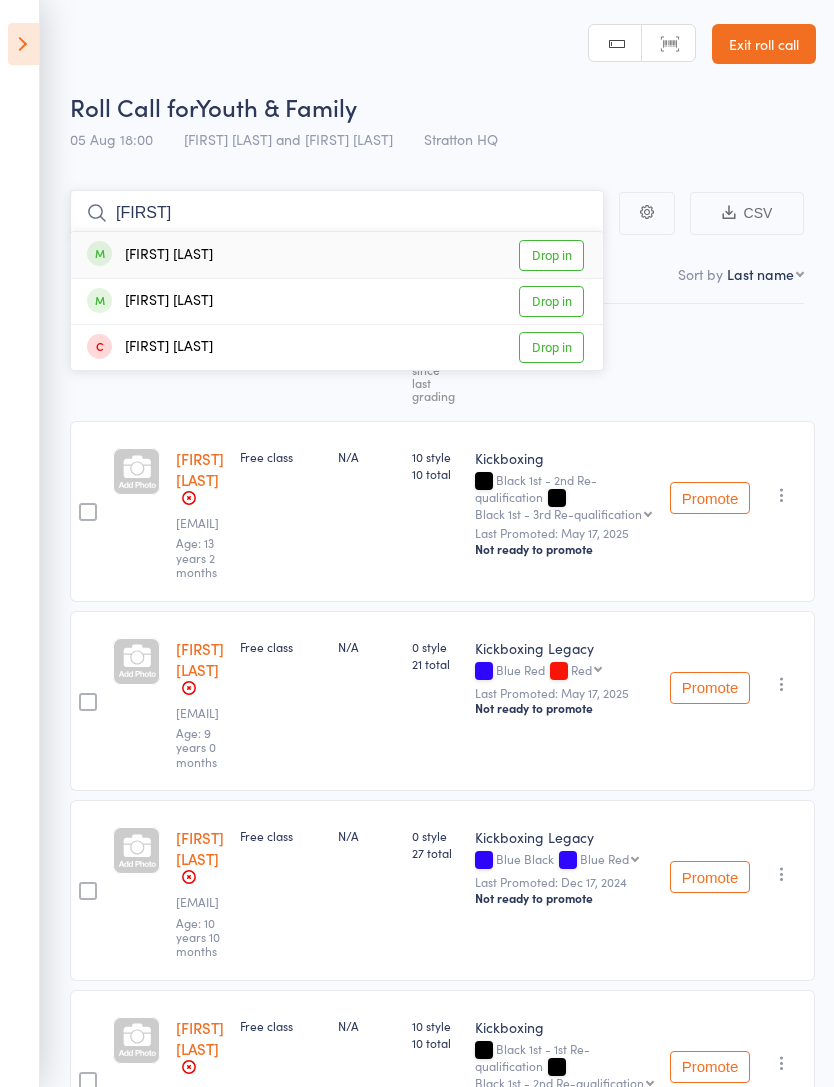 type on "[FIRST]" 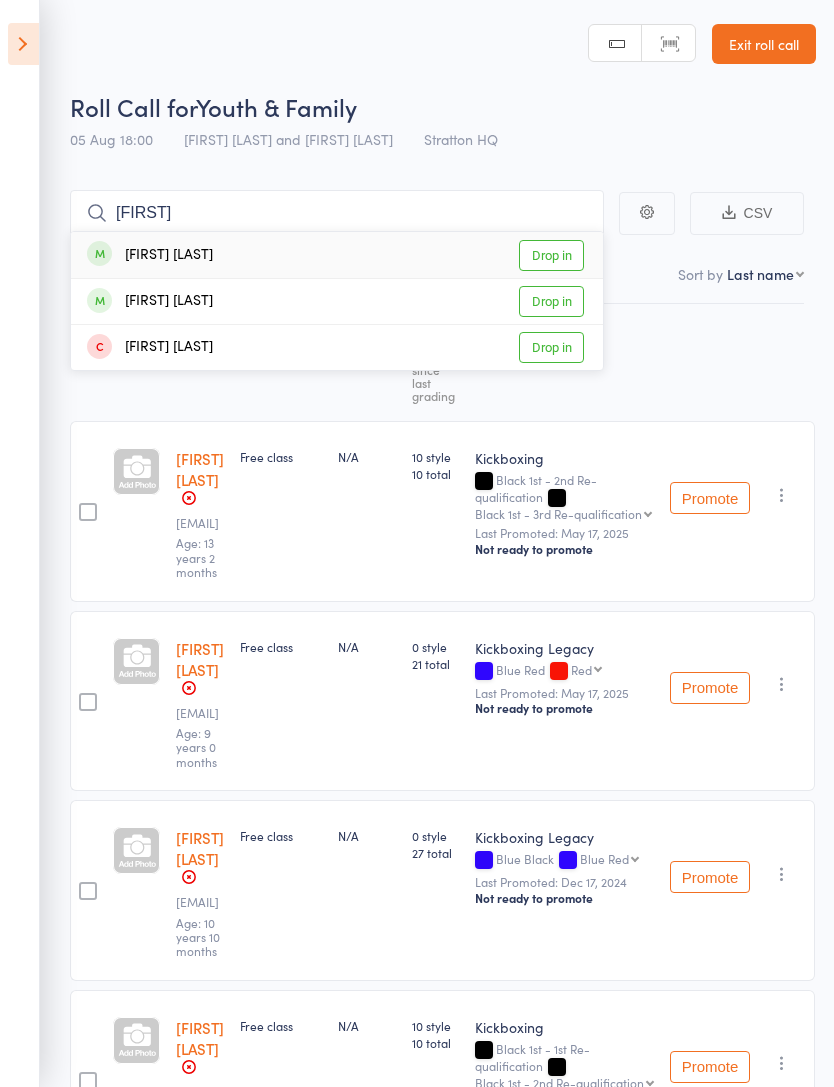 click on "Drop in" at bounding box center (551, 255) 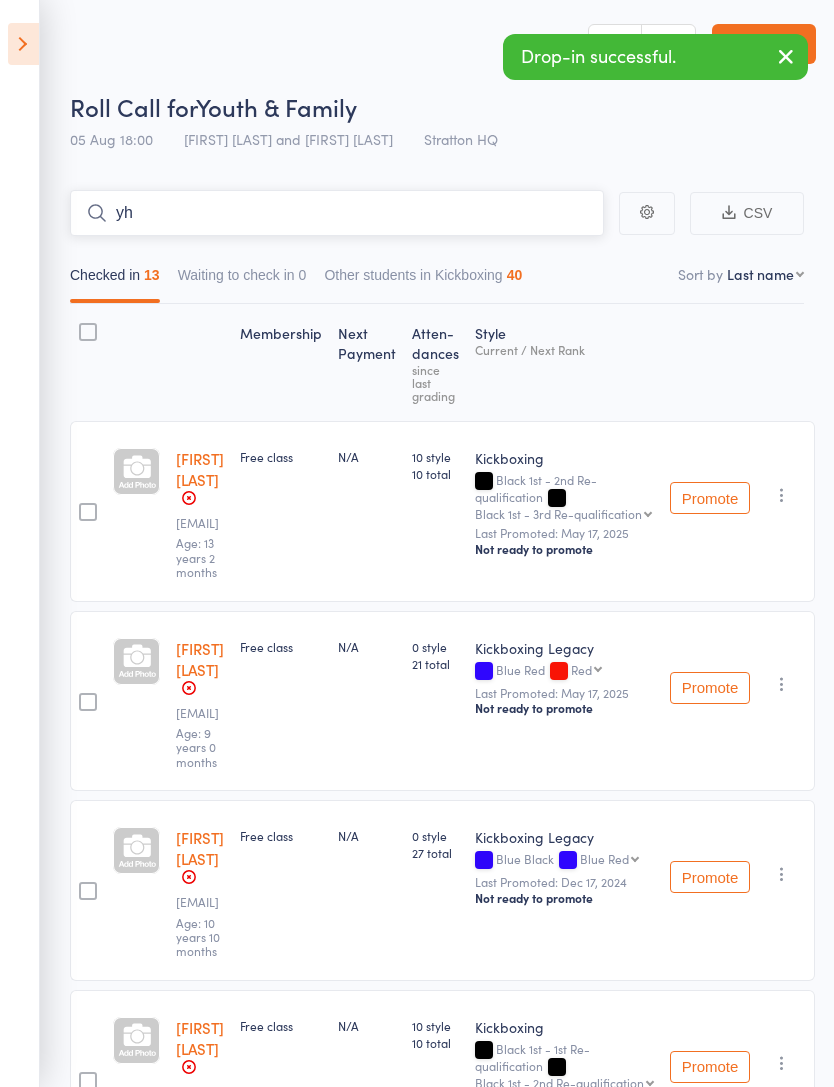 type on "y" 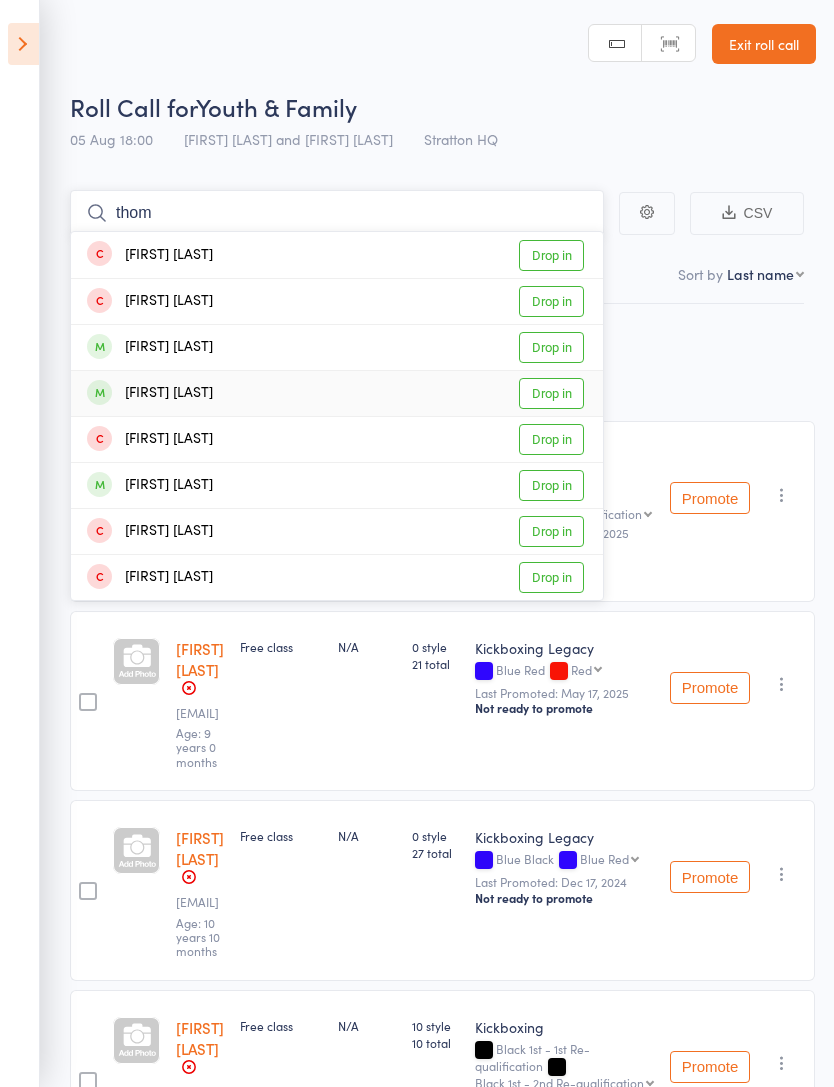 type on "thom" 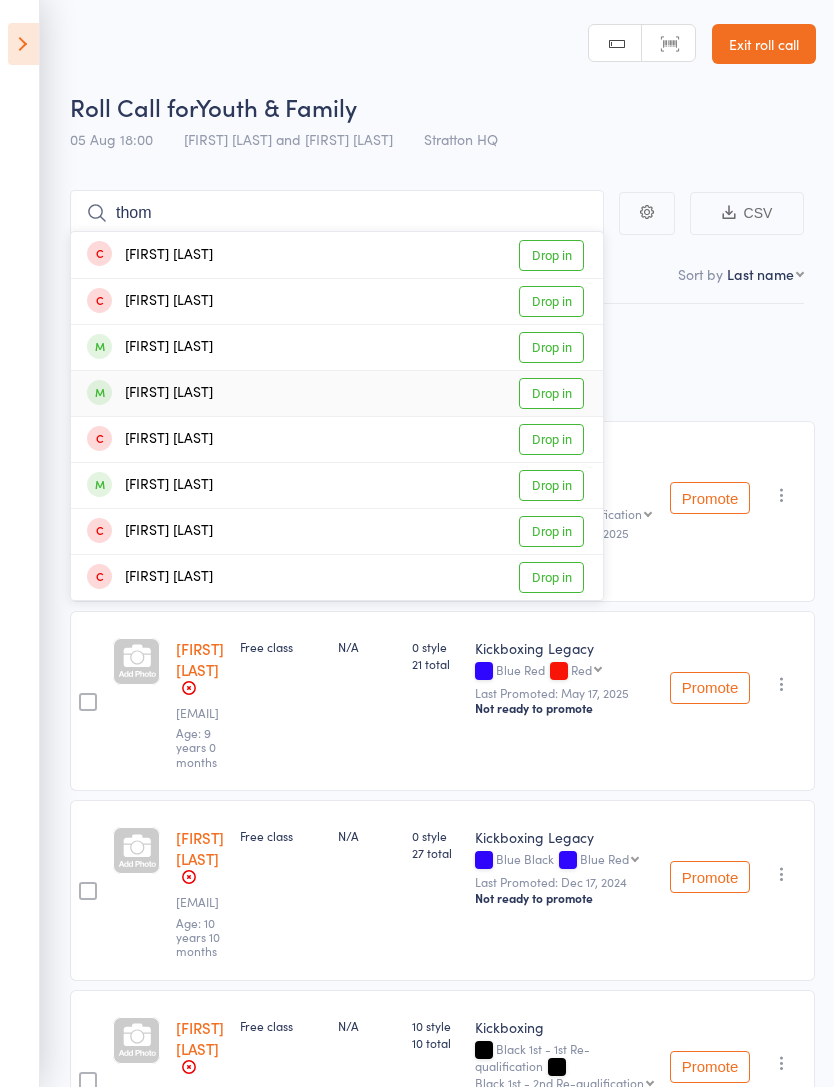 click on "Drop in" at bounding box center [551, 393] 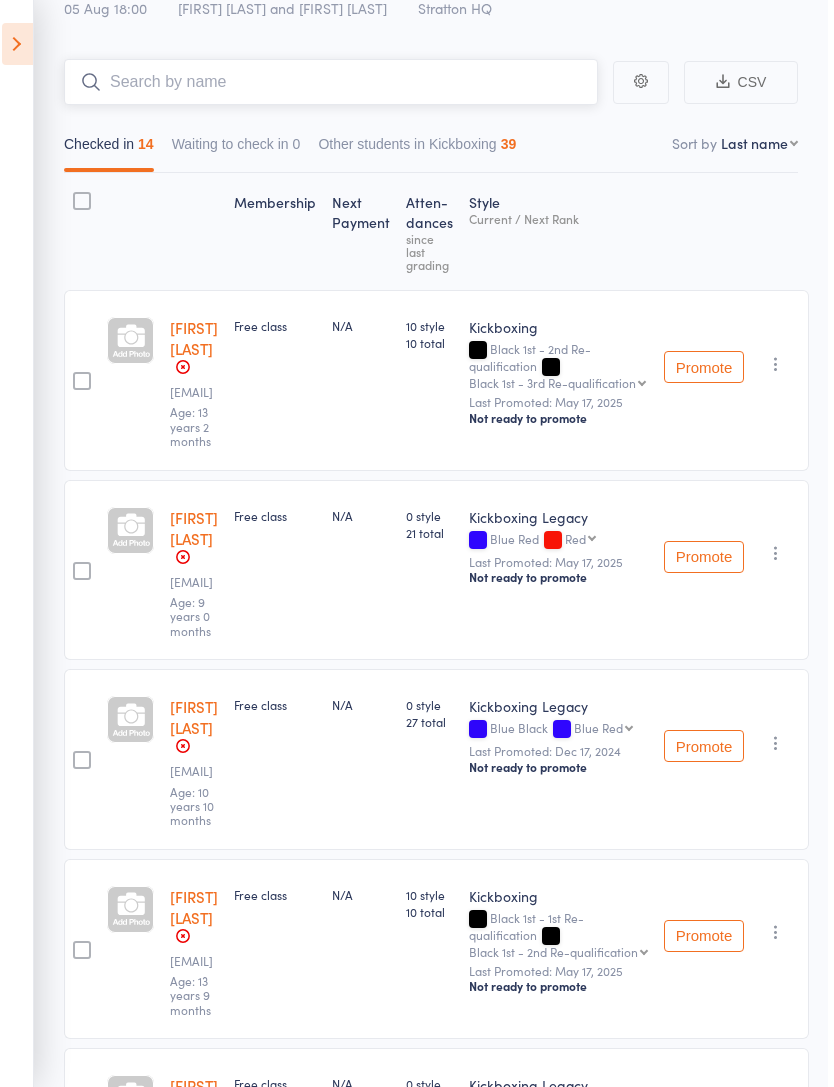 scroll, scrollTop: 0, scrollLeft: 59, axis: horizontal 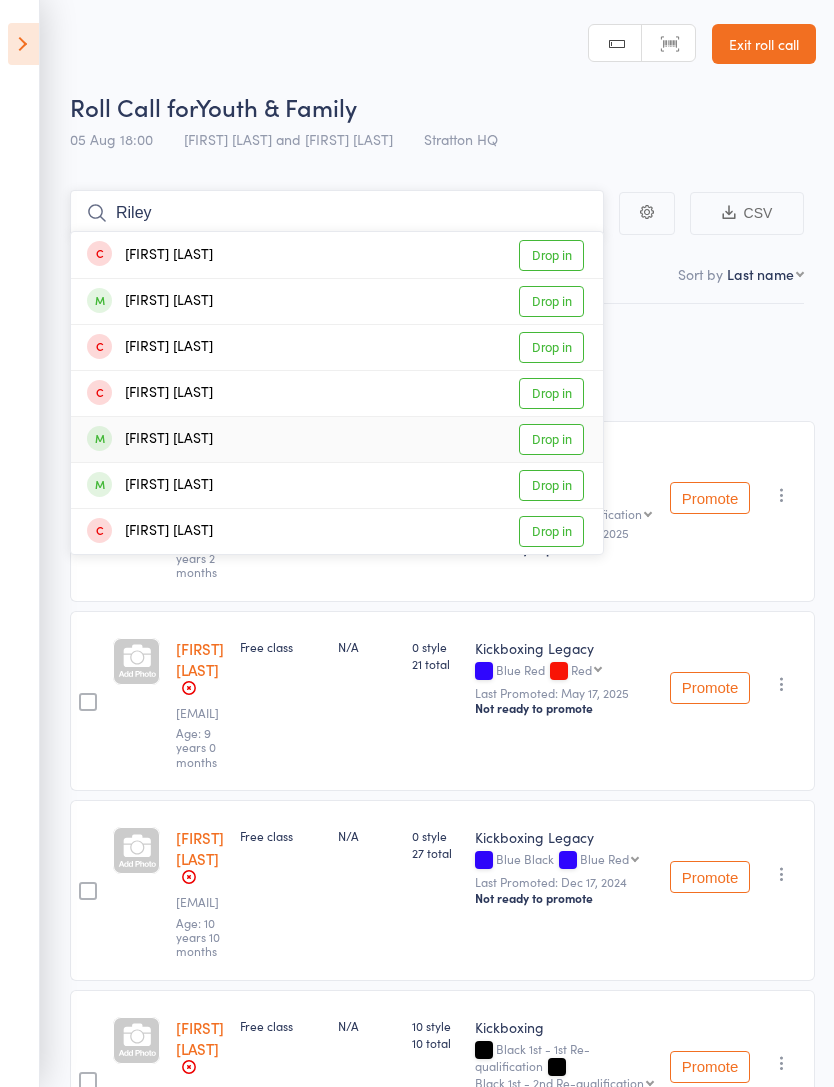 type on "Riley" 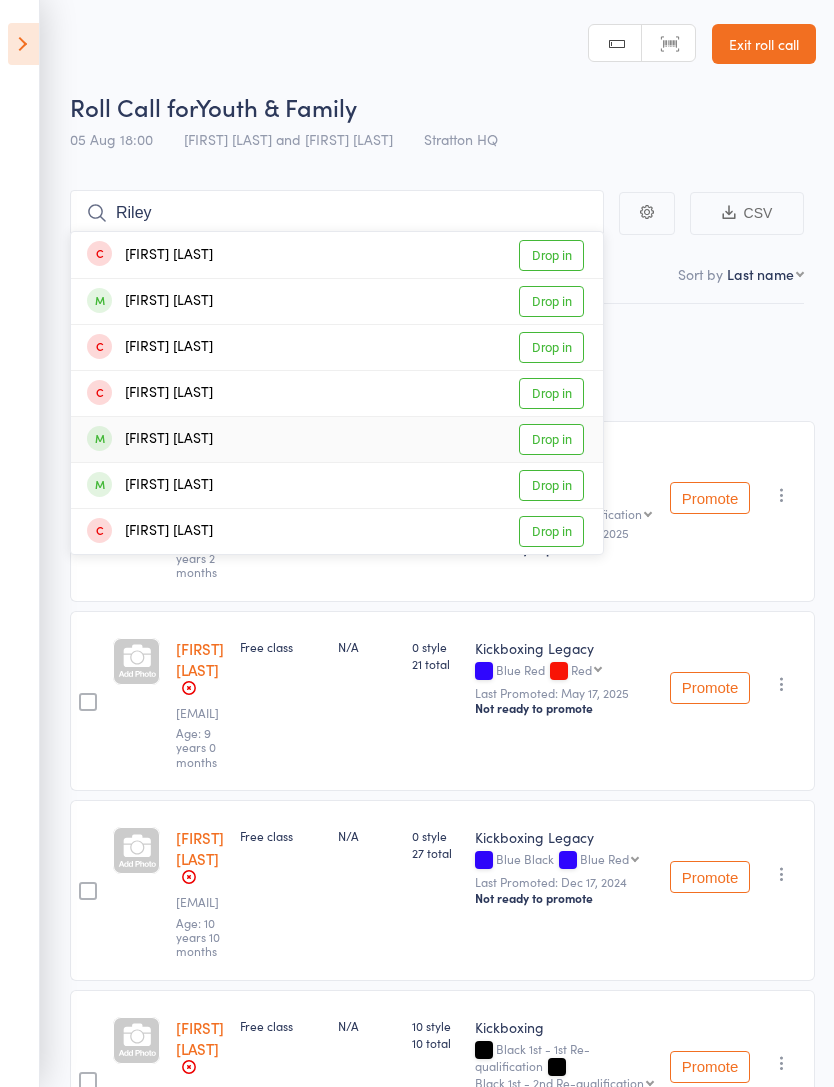 click on "Drop in" at bounding box center [551, 439] 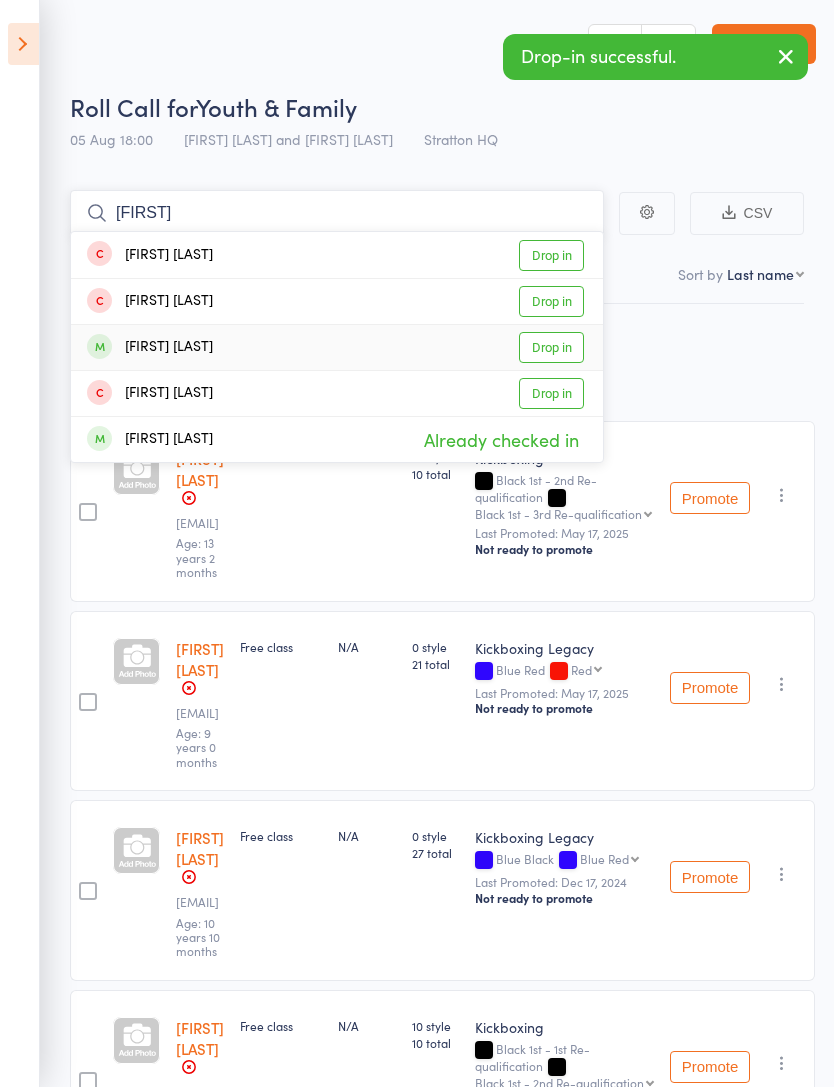 type on "[FIRST]" 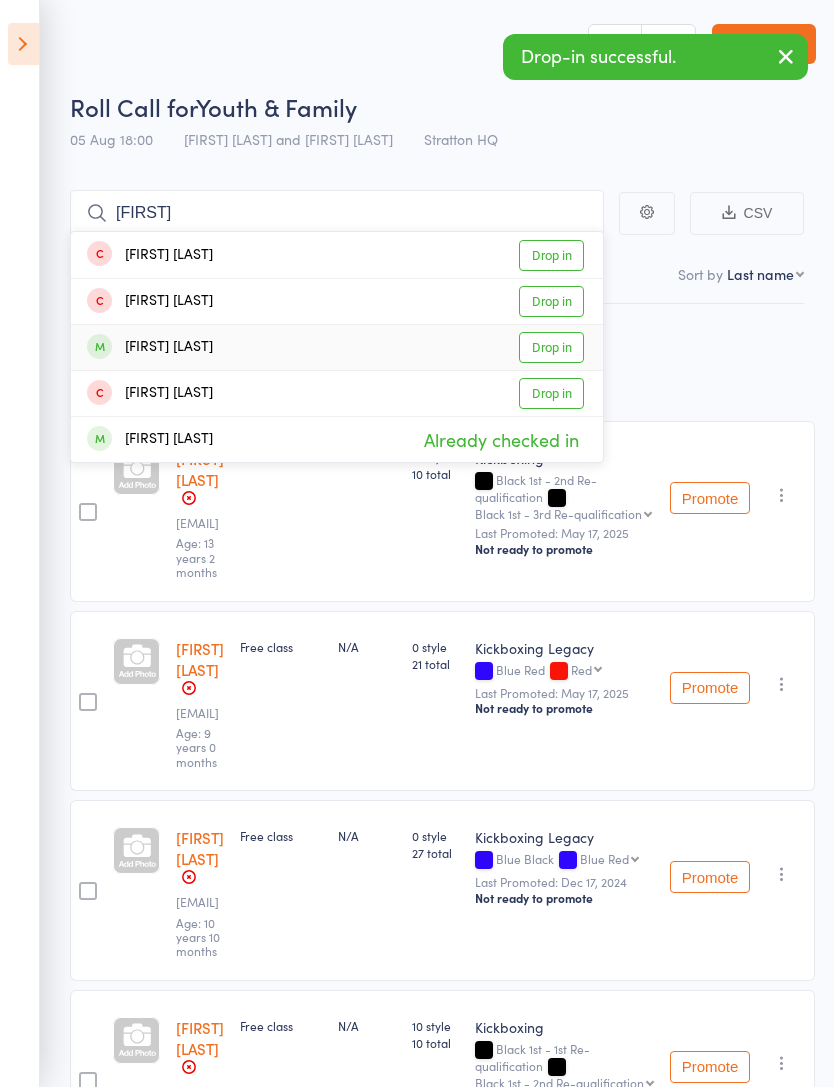 click on "Drop in" at bounding box center (551, 347) 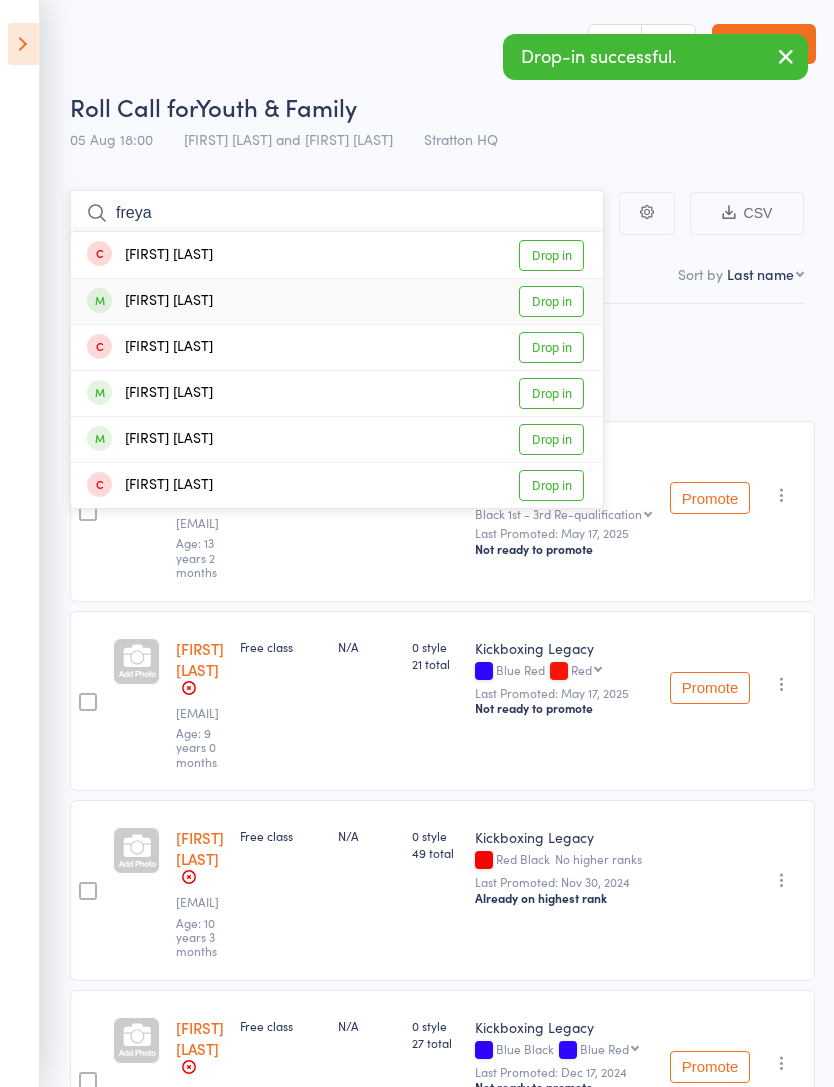 type on "freya" 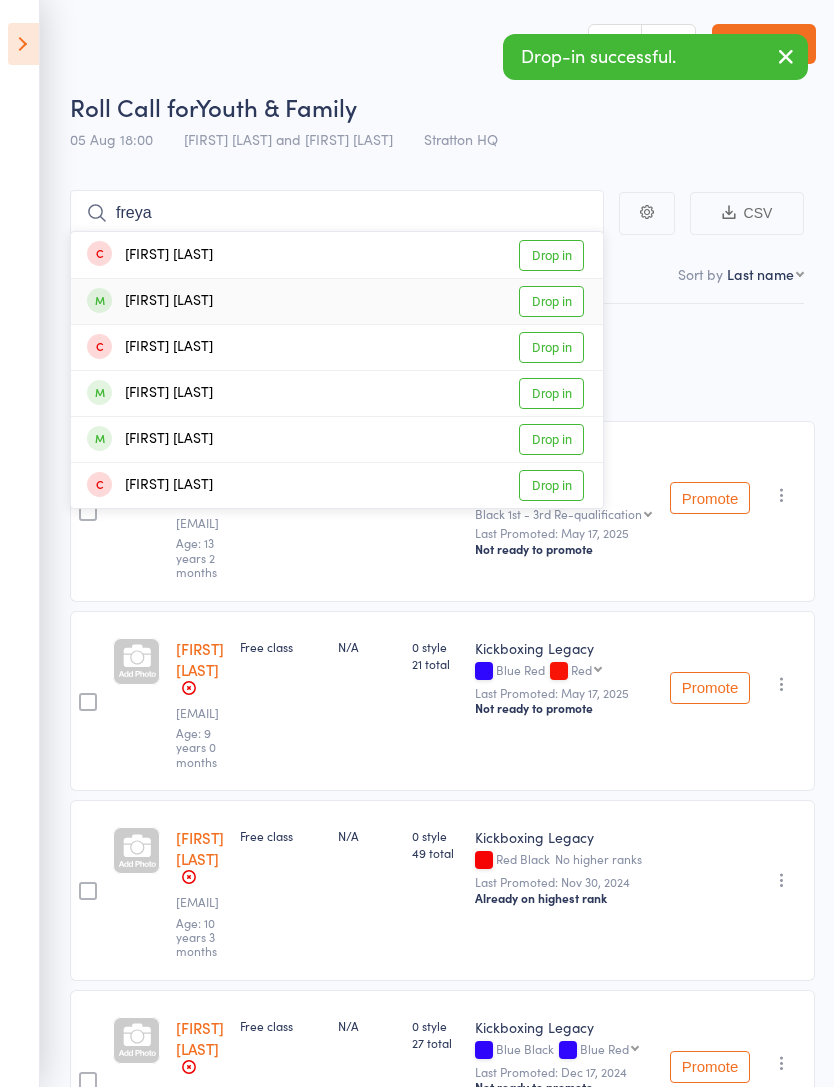 click on "Drop in" at bounding box center [551, 301] 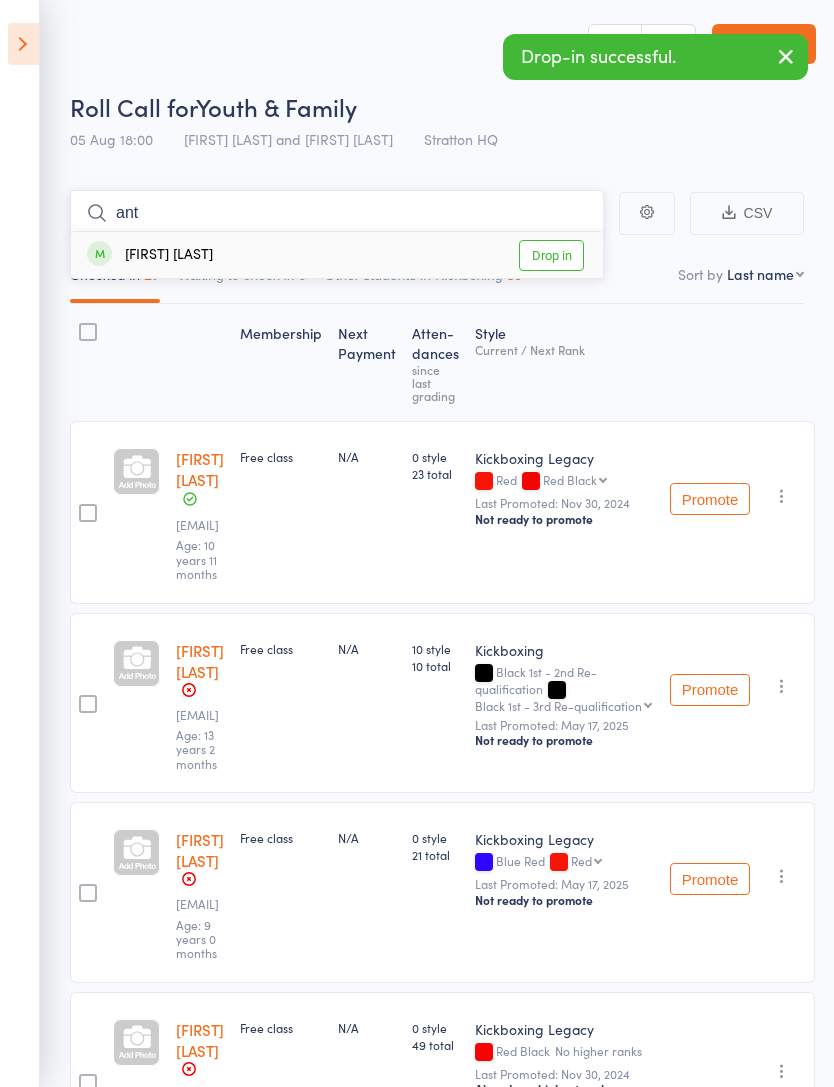 type on "ant" 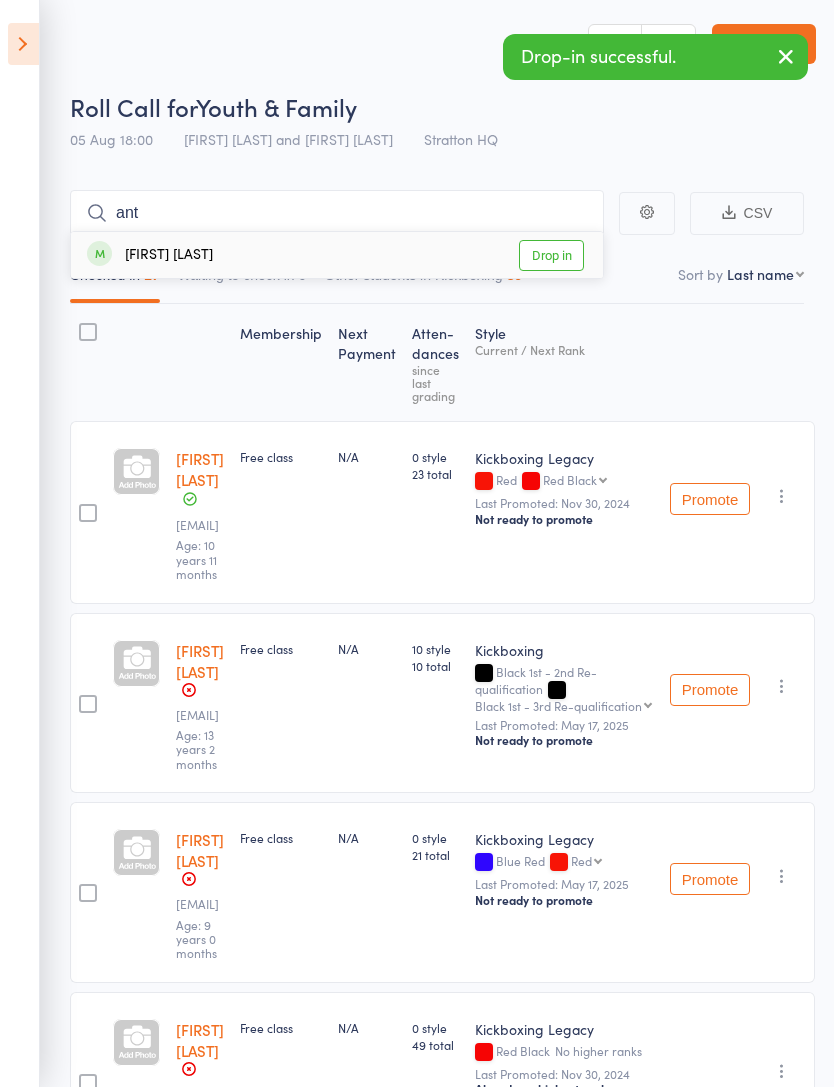 click on "Drop in" at bounding box center [551, 255] 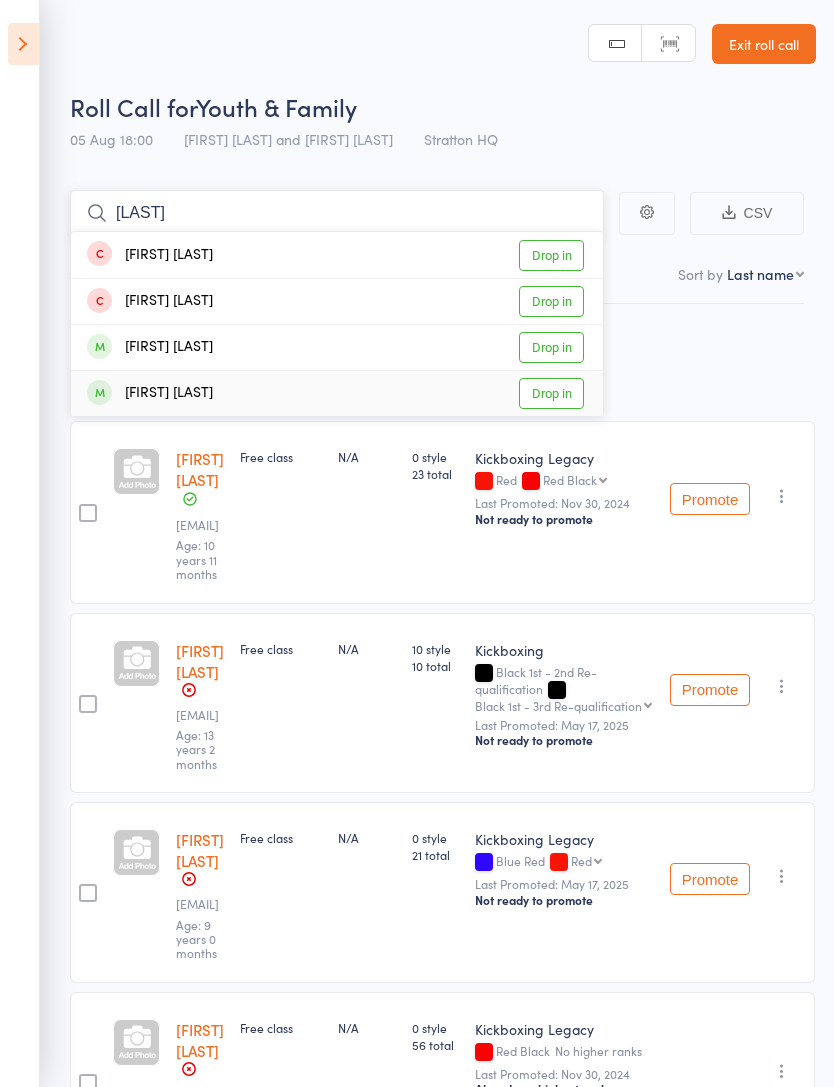 type on "[LAST]" 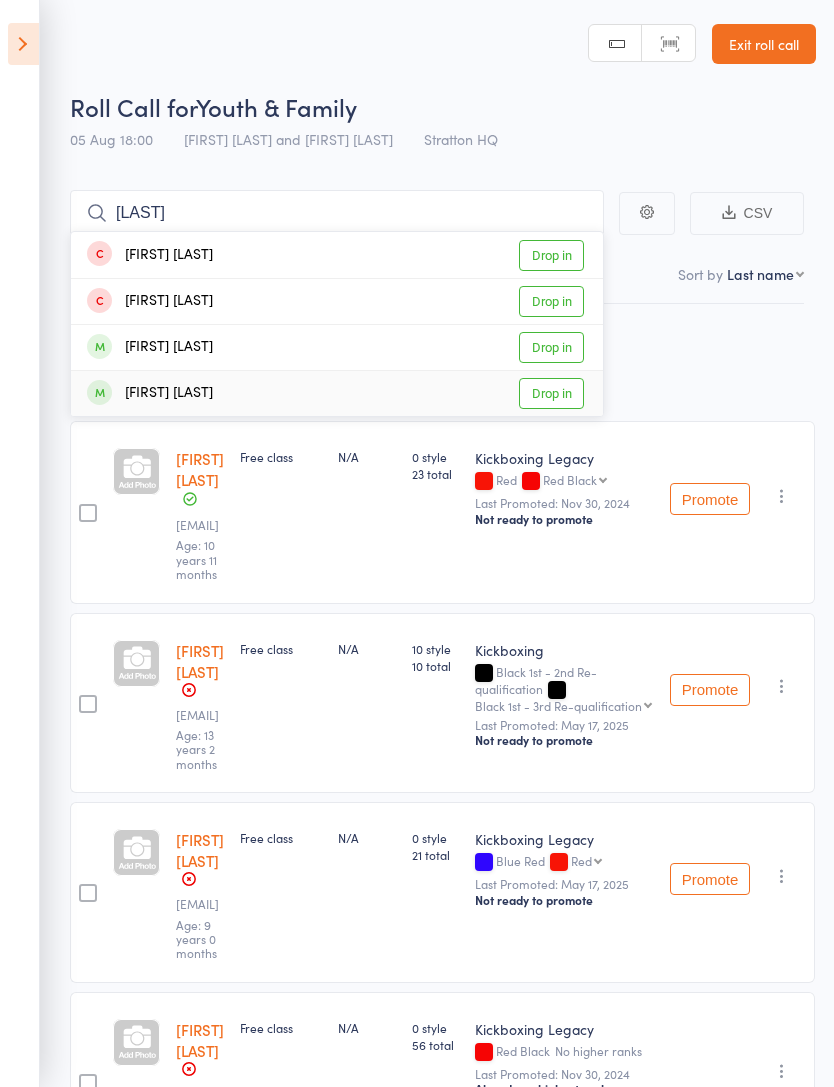 click on "Drop in" at bounding box center (551, 393) 